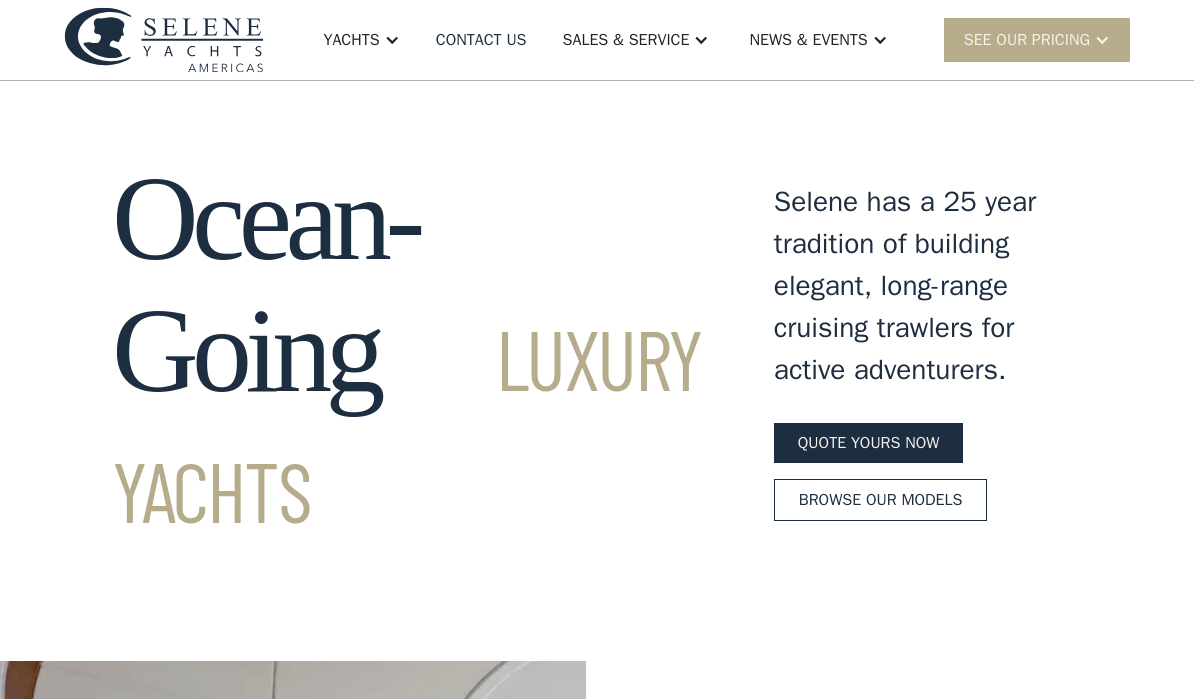 scroll, scrollTop: 0, scrollLeft: 0, axis: both 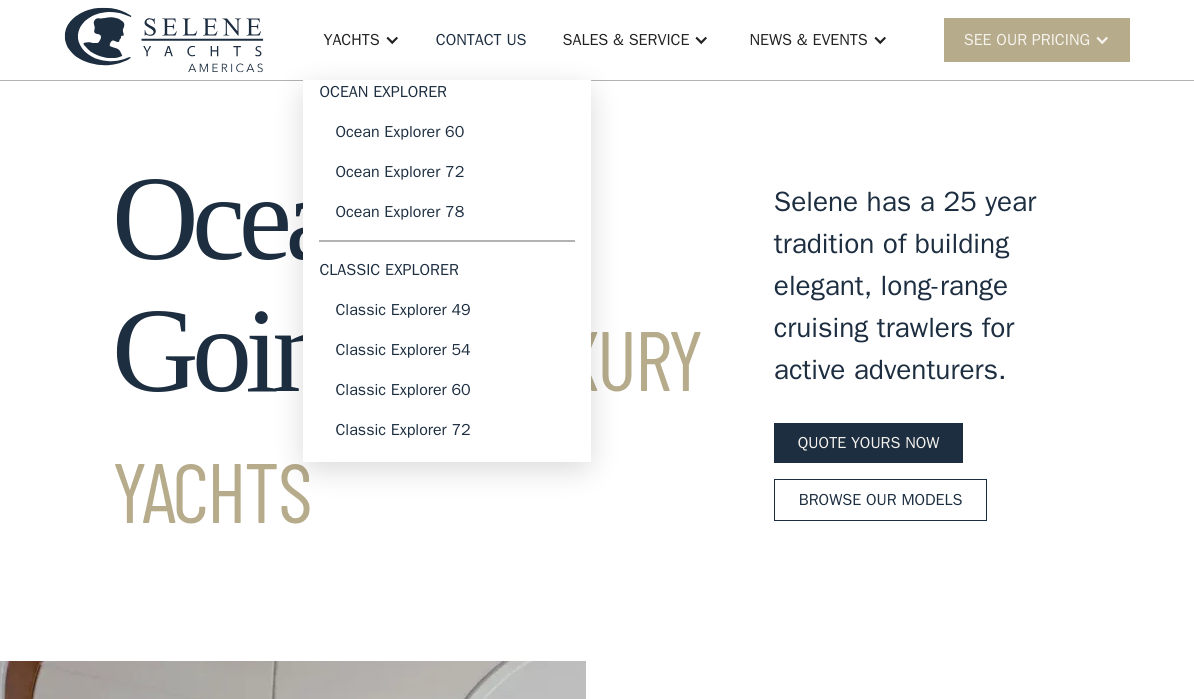 click on "Classic Explorer 54" at bounding box center (447, 350) 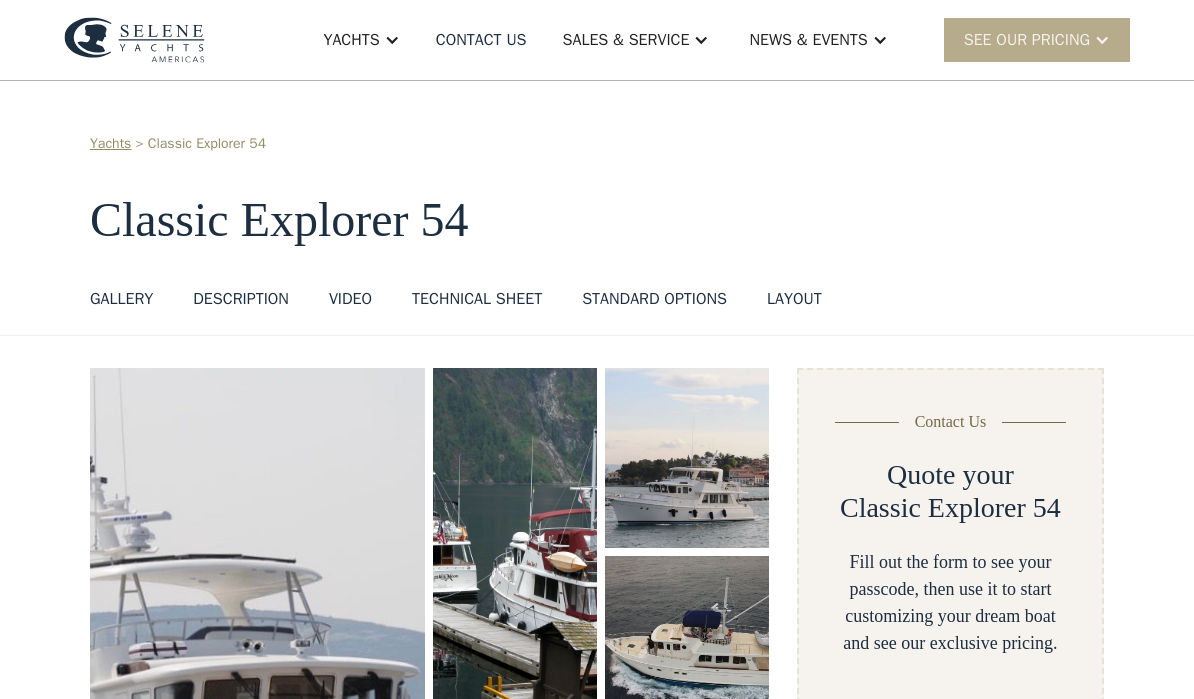 scroll, scrollTop: 0, scrollLeft: 0, axis: both 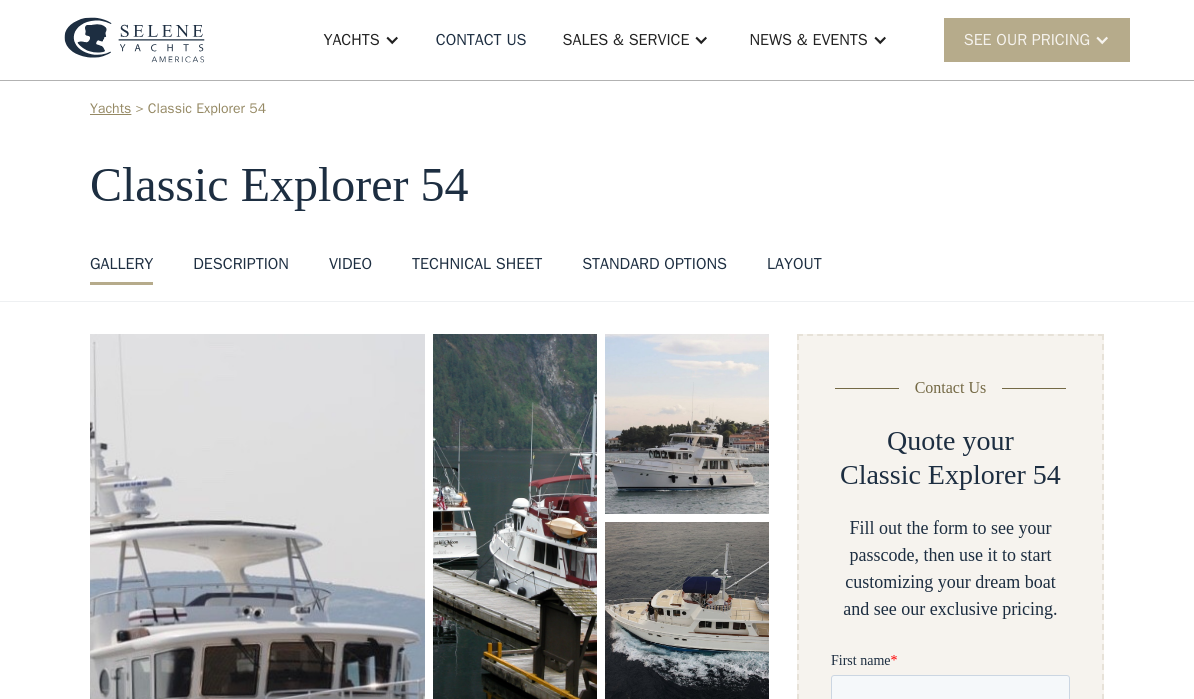 click on "GALLERY" at bounding box center (121, 264) 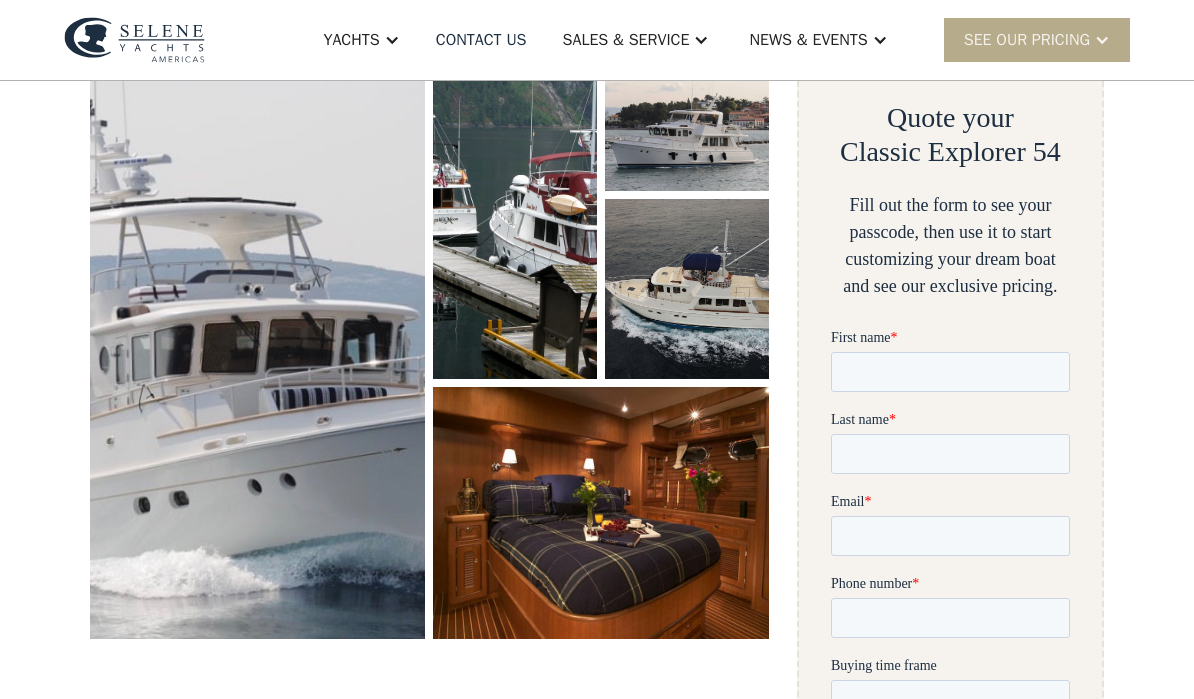 scroll, scrollTop: 368, scrollLeft: 0, axis: vertical 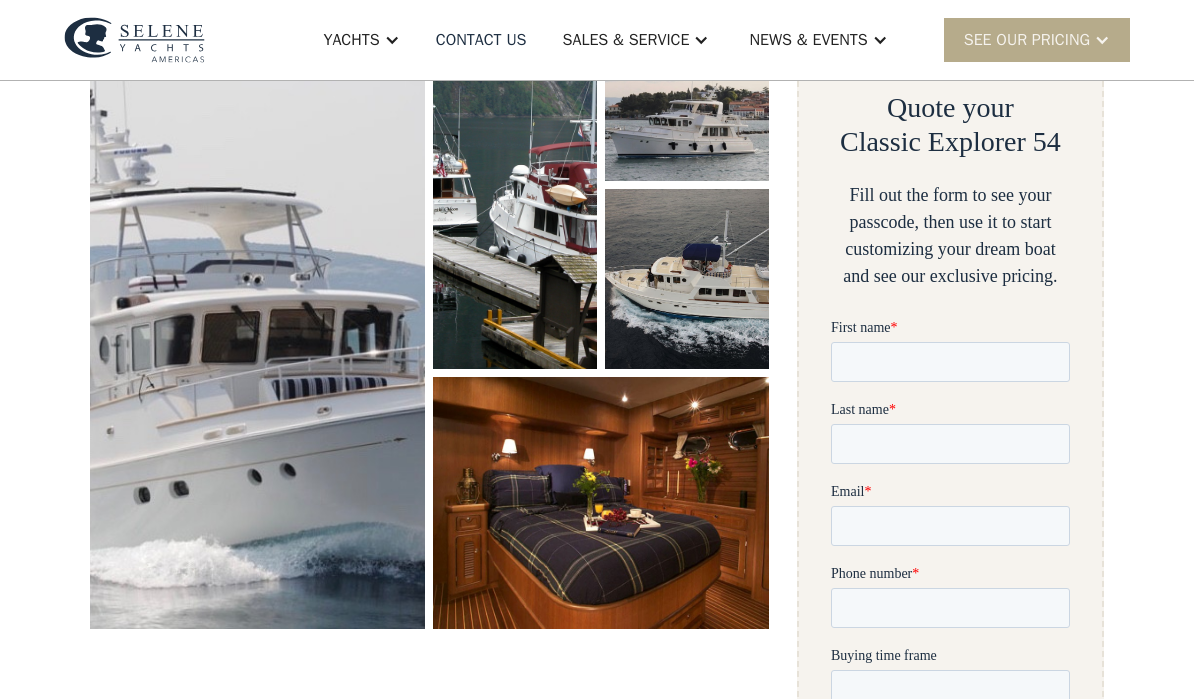 click at bounding box center (515, 185) 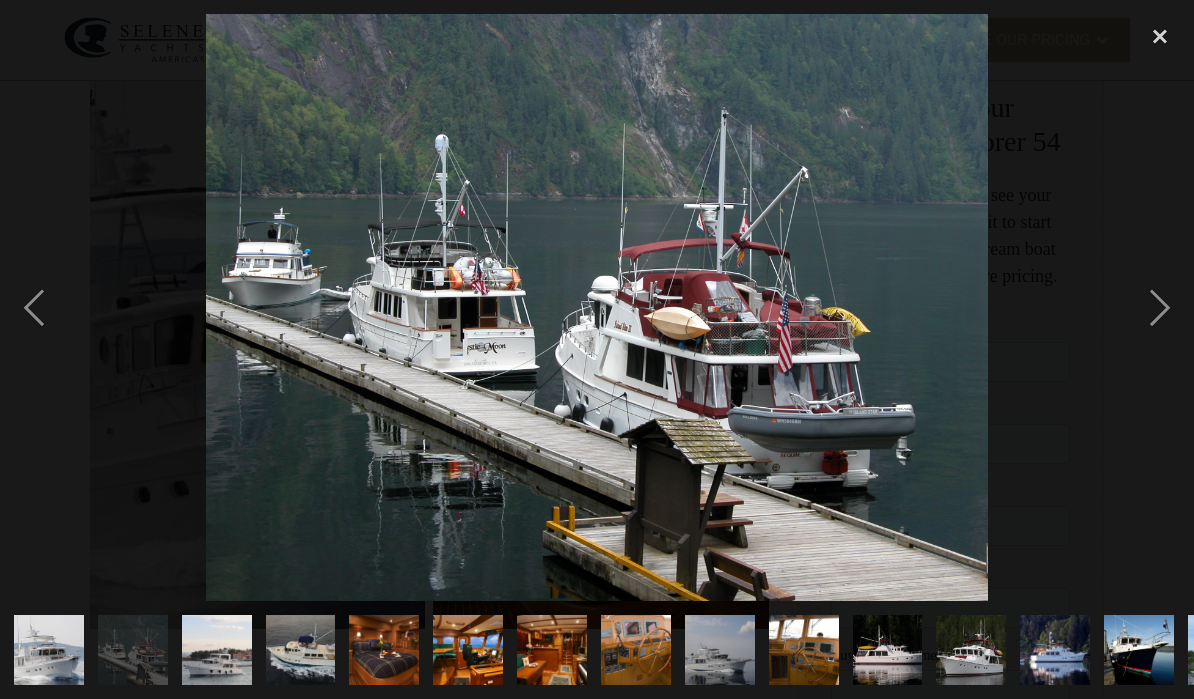 click at bounding box center (1160, 307) 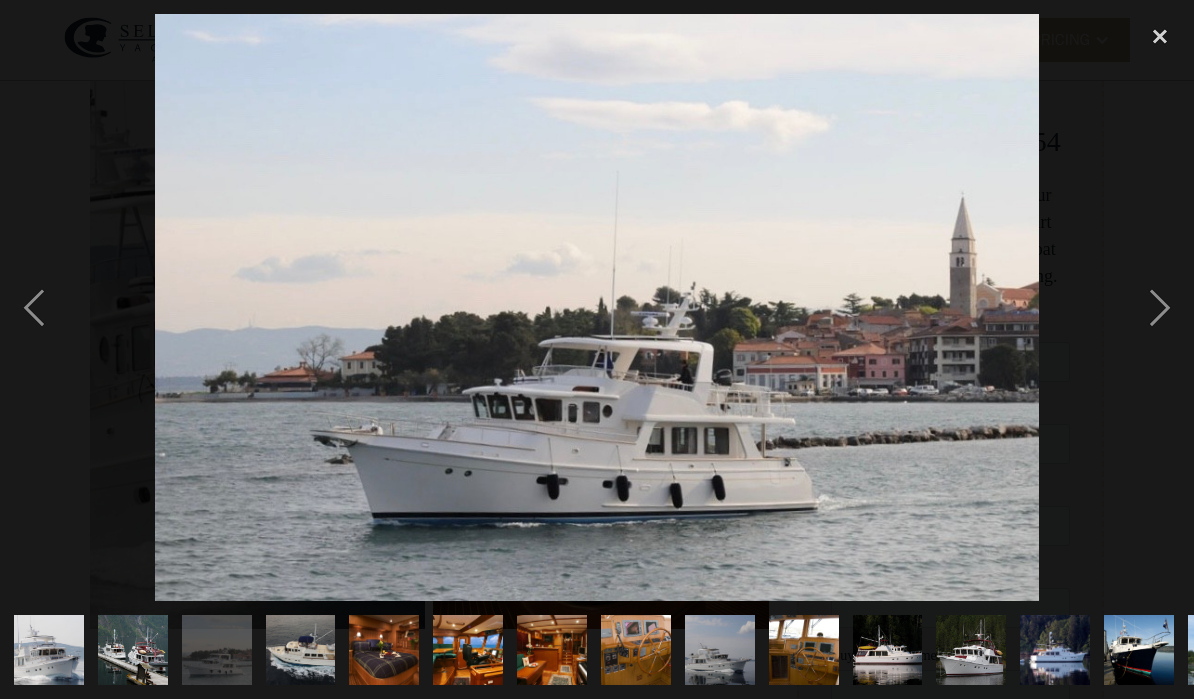 click at bounding box center (1160, 307) 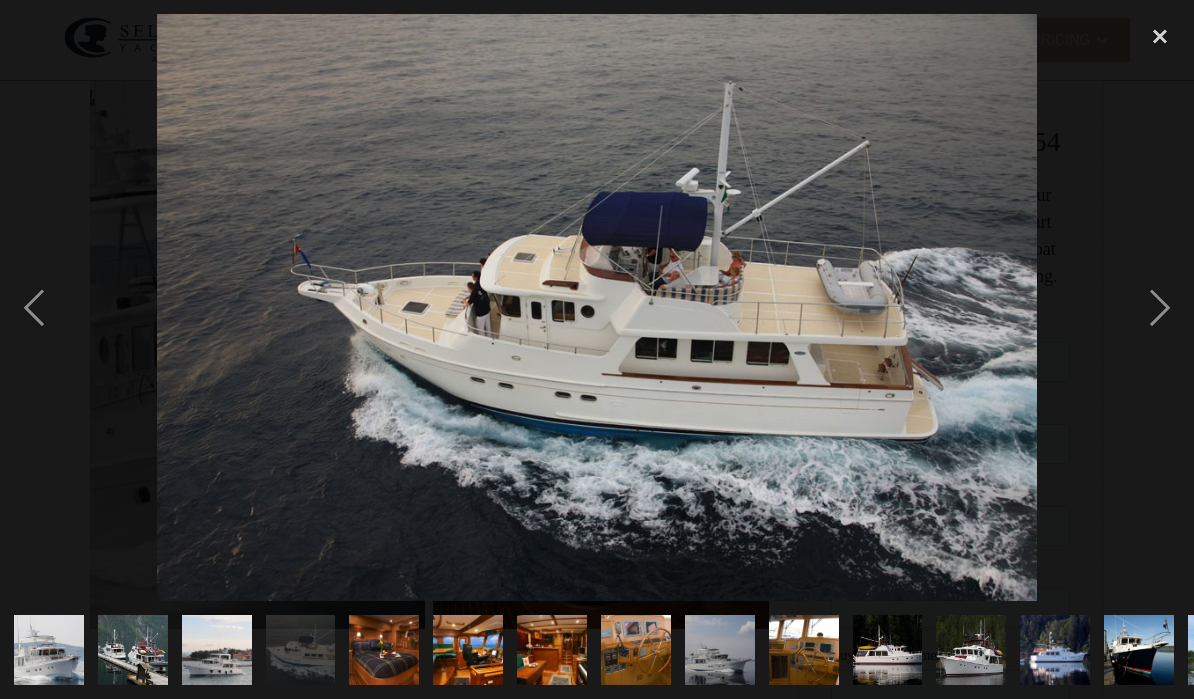 click at bounding box center (1160, 307) 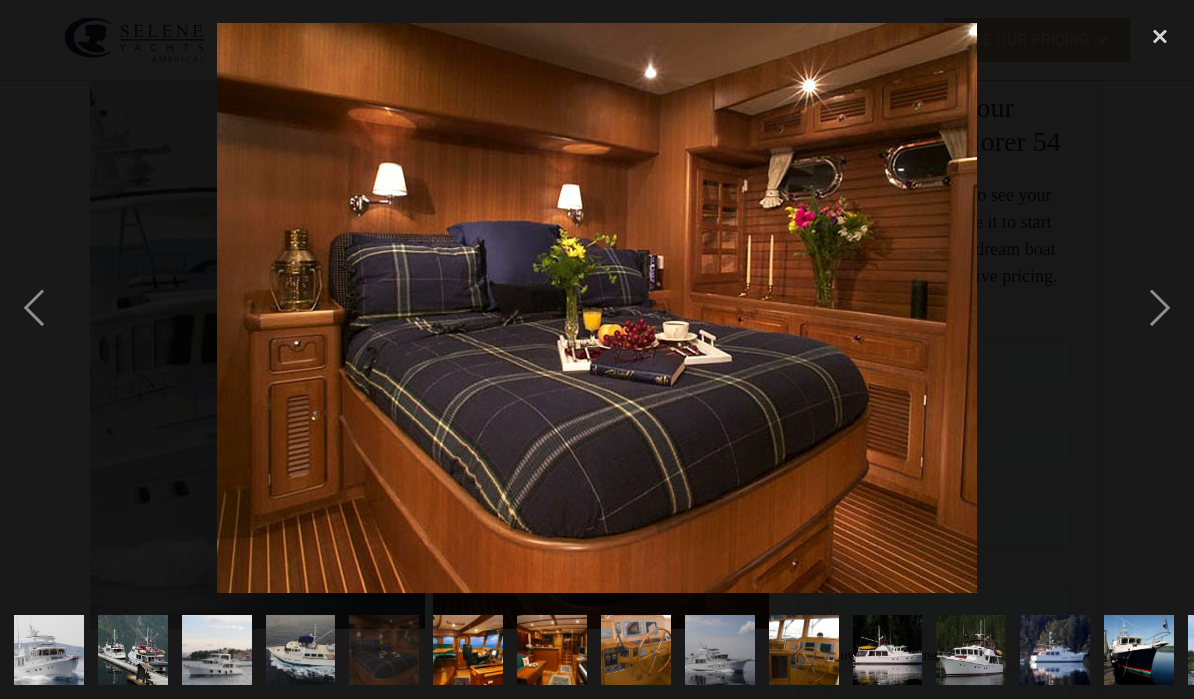 click at bounding box center [1160, 307] 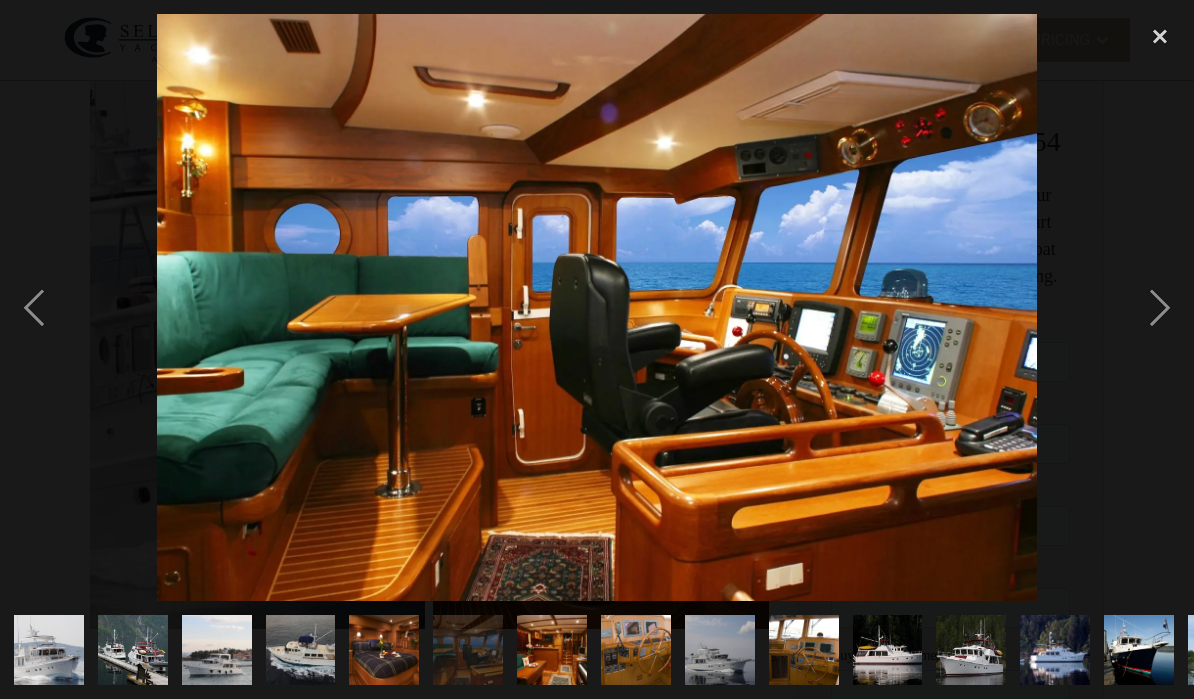 click at bounding box center (1160, 307) 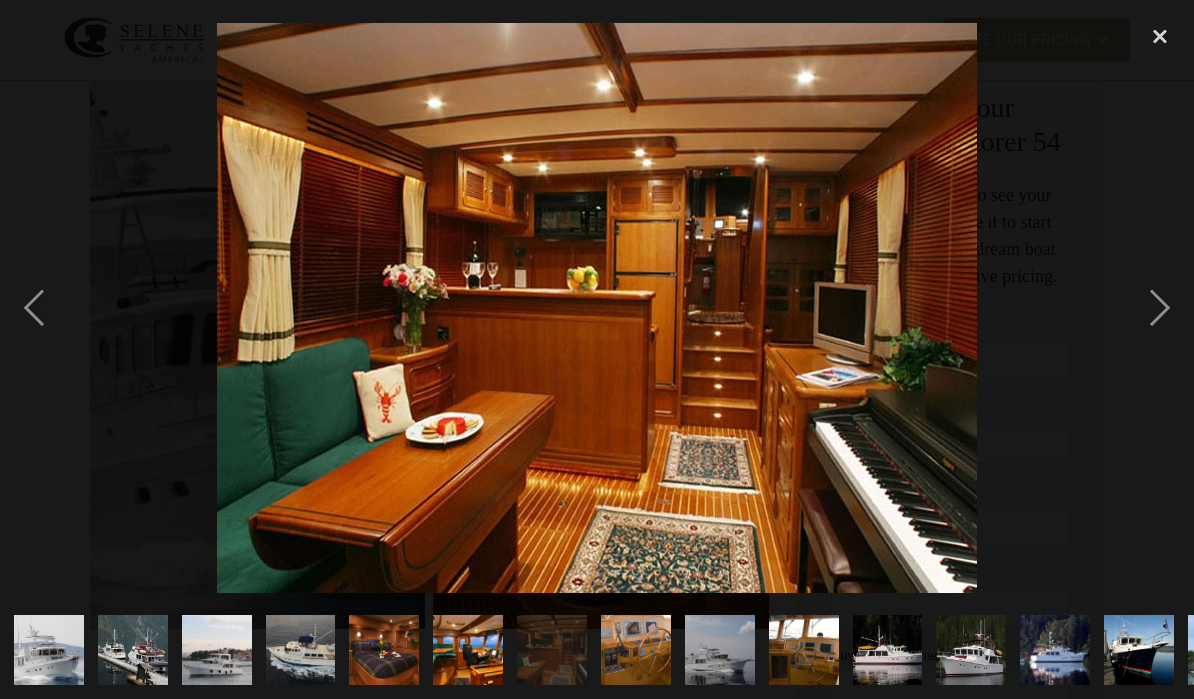 click at bounding box center [1160, 307] 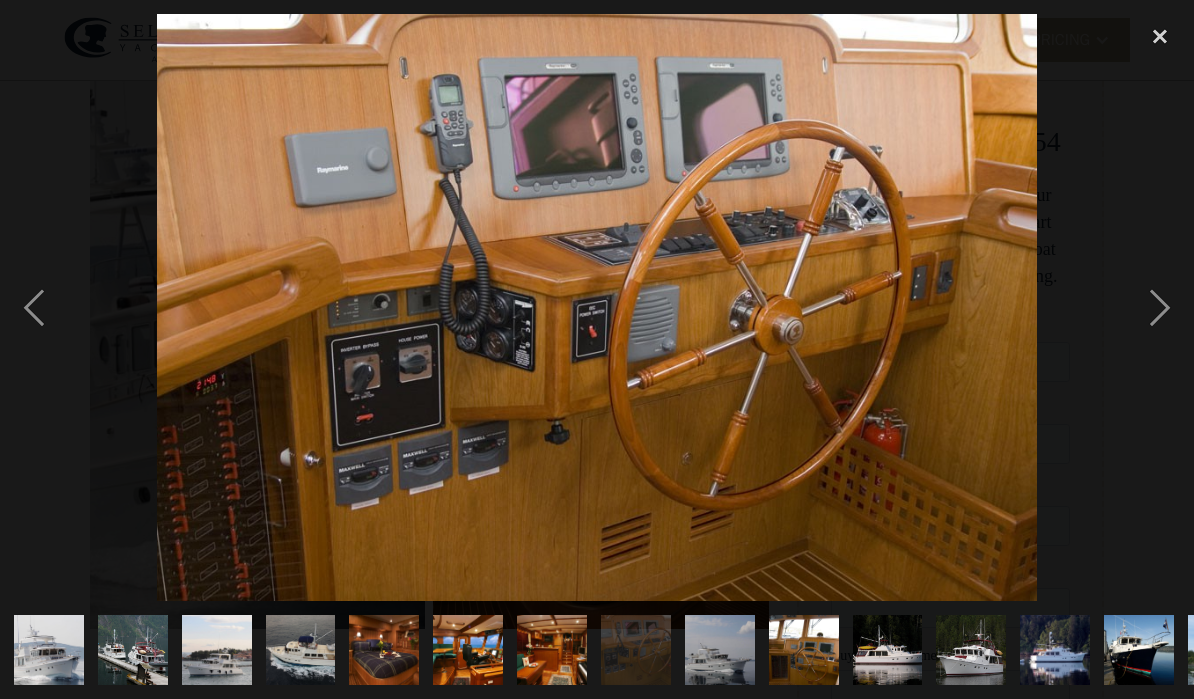 click at bounding box center [1160, 307] 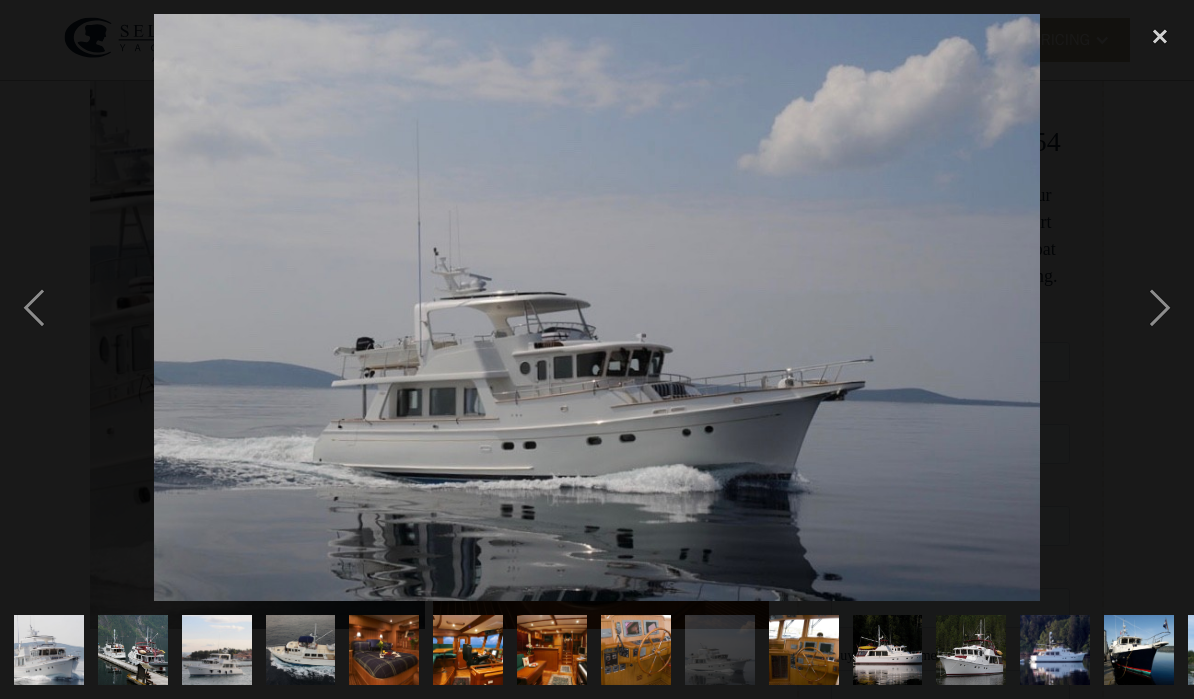 click at bounding box center [1160, 307] 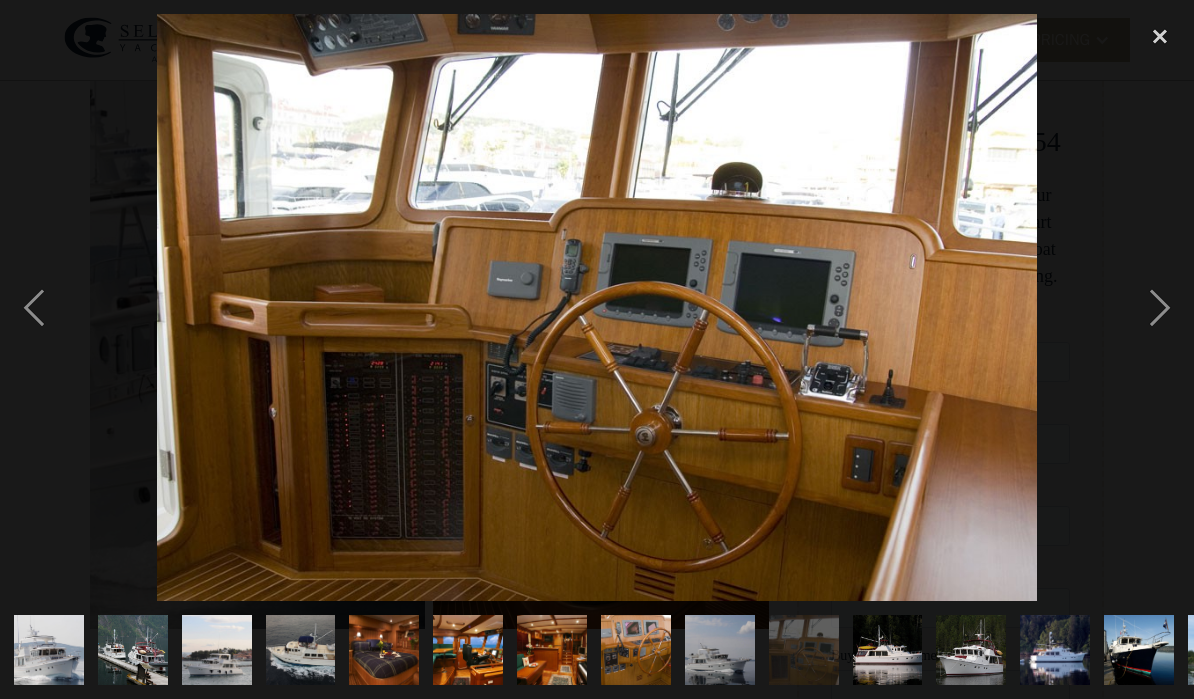 click at bounding box center [1160, 307] 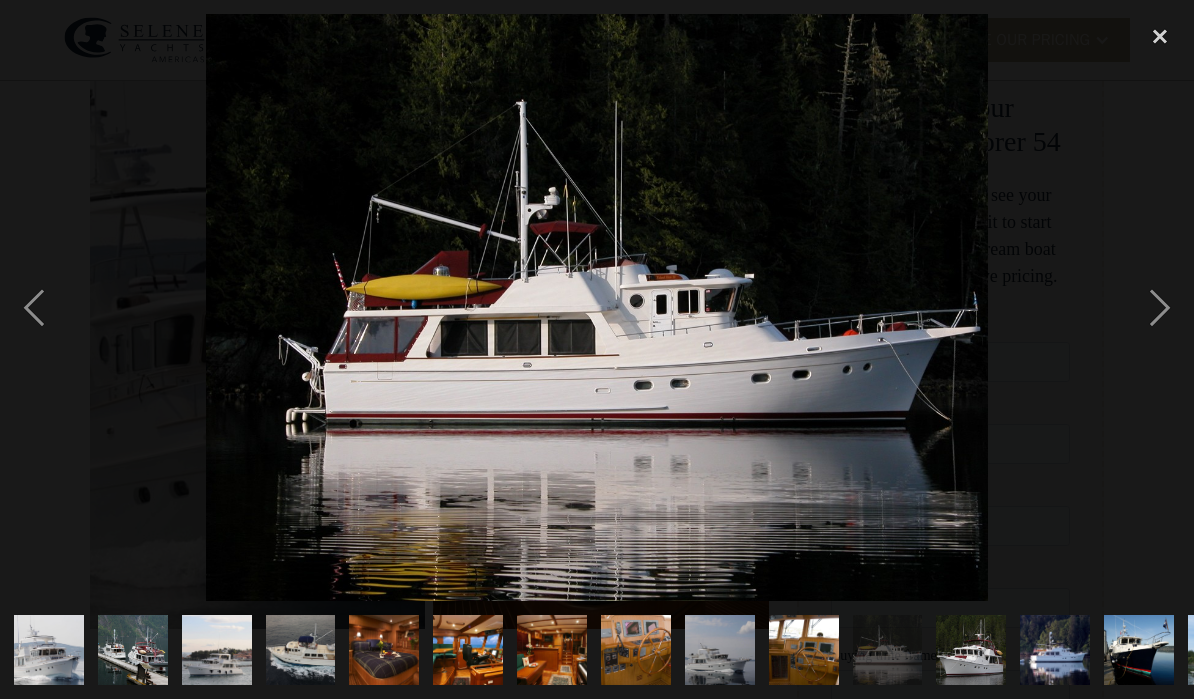 click at bounding box center (1160, 307) 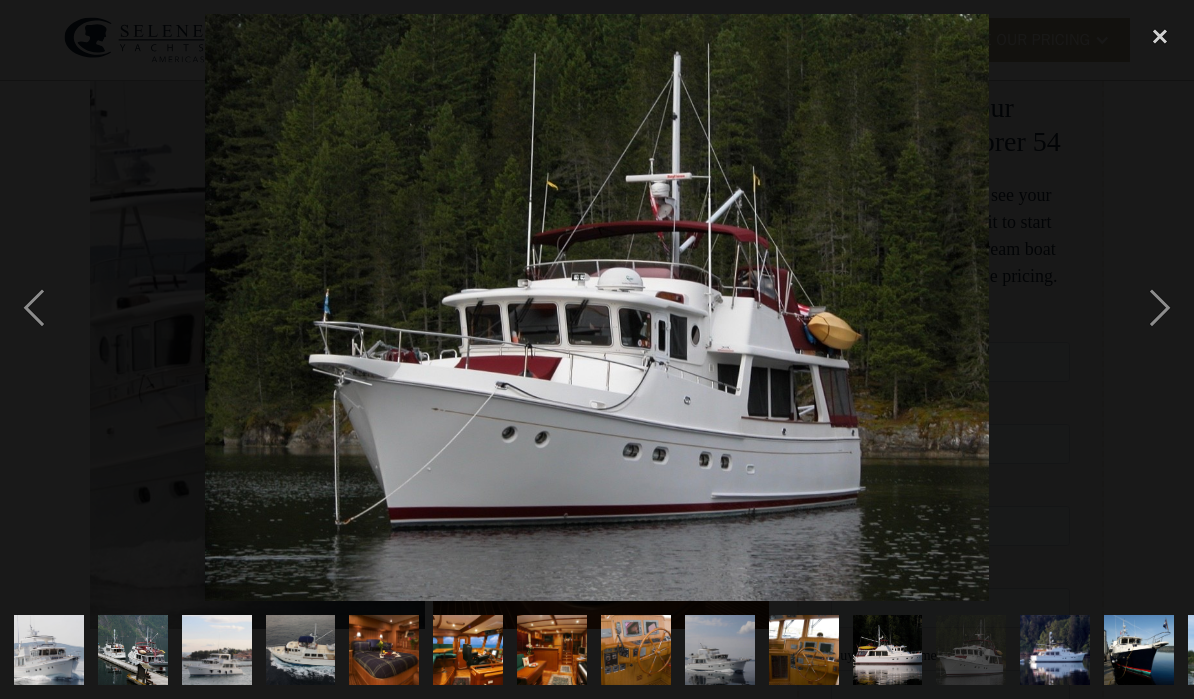 click at bounding box center (1160, 307) 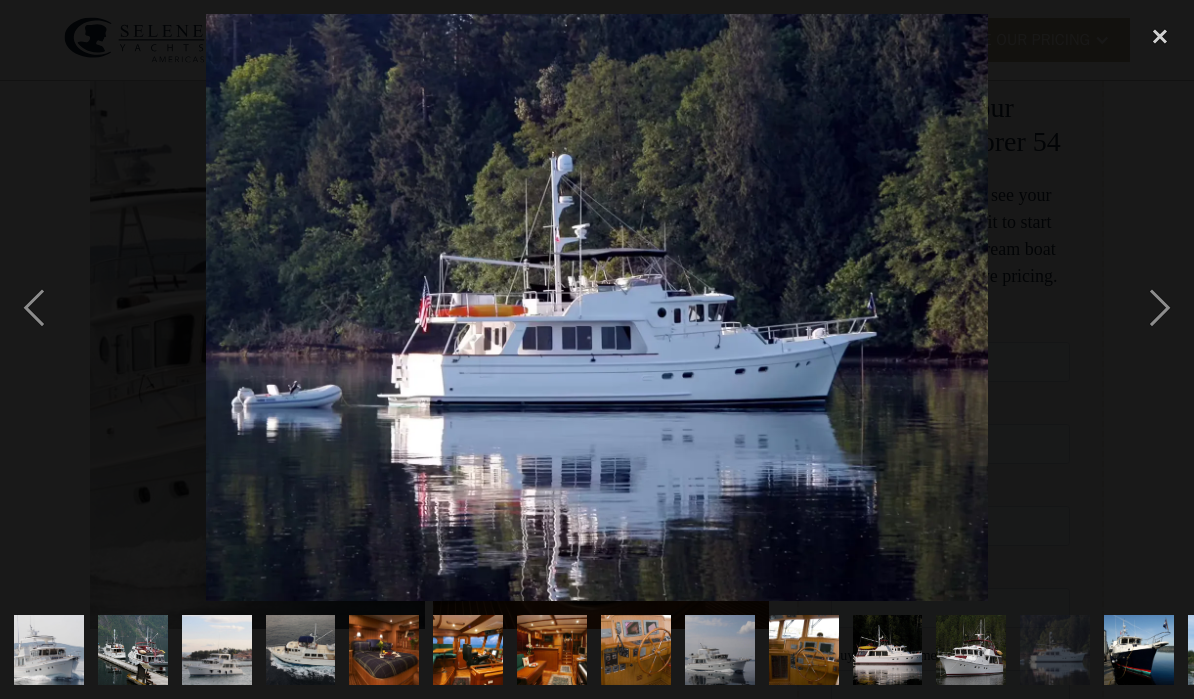 click at bounding box center [1160, 307] 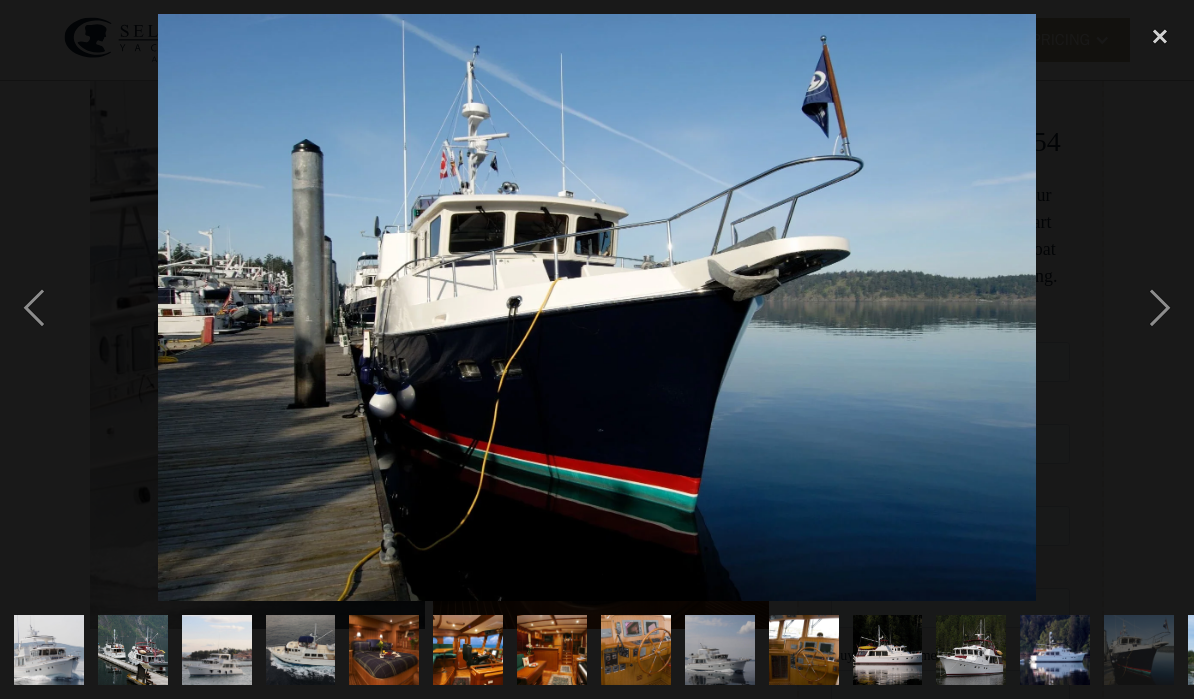 click at bounding box center (1160, 307) 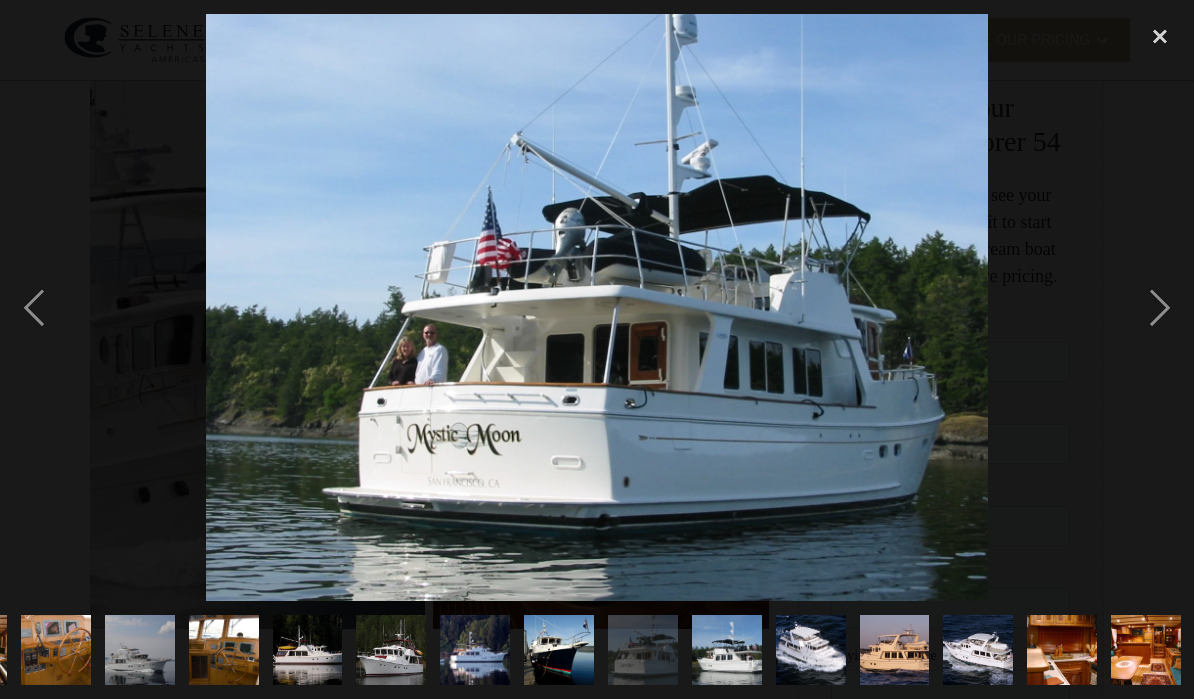 scroll, scrollTop: 0, scrollLeft: 581, axis: horizontal 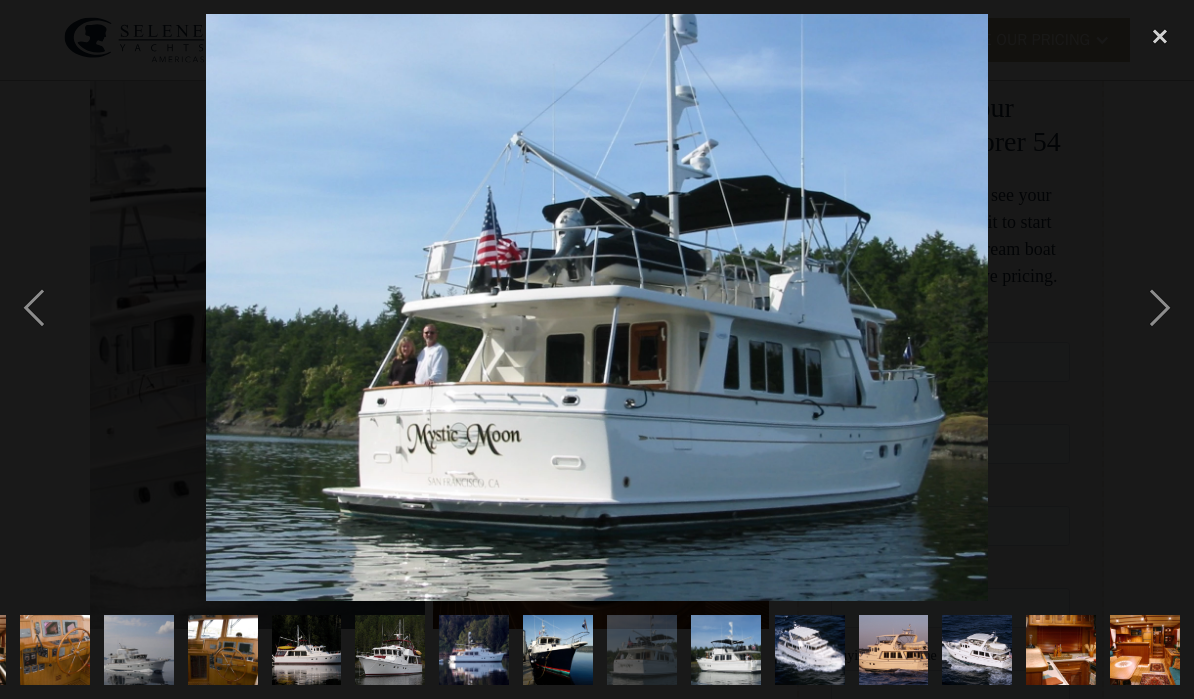 click at bounding box center [1160, 307] 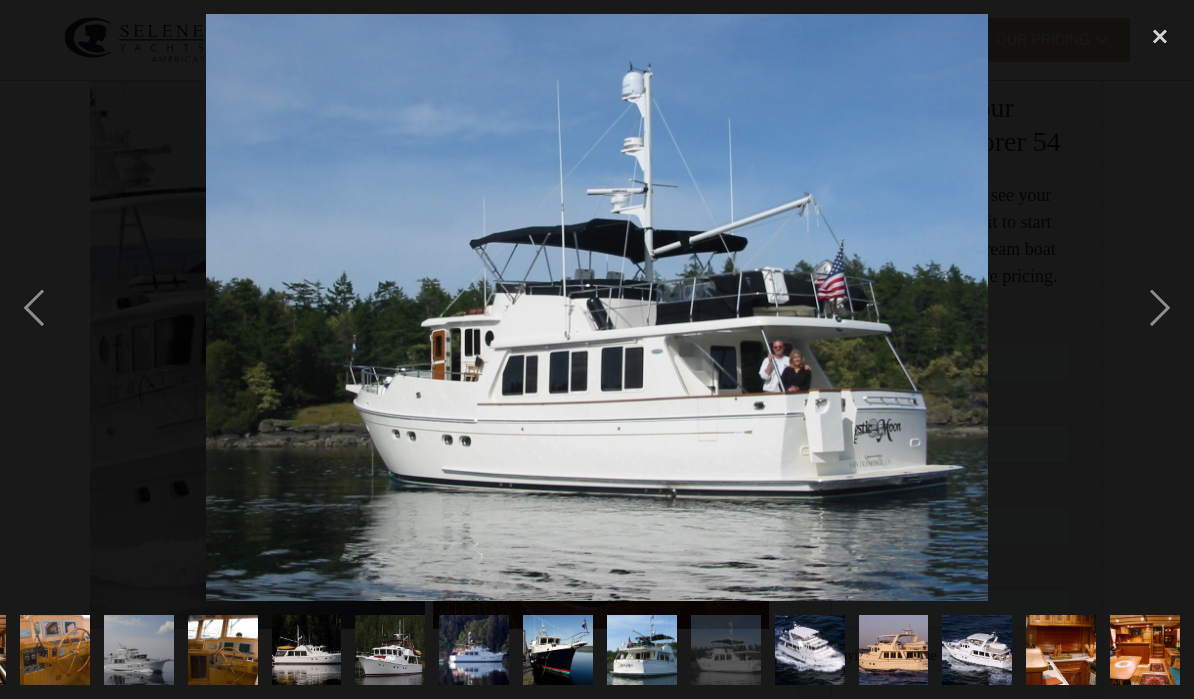click at bounding box center [1160, 307] 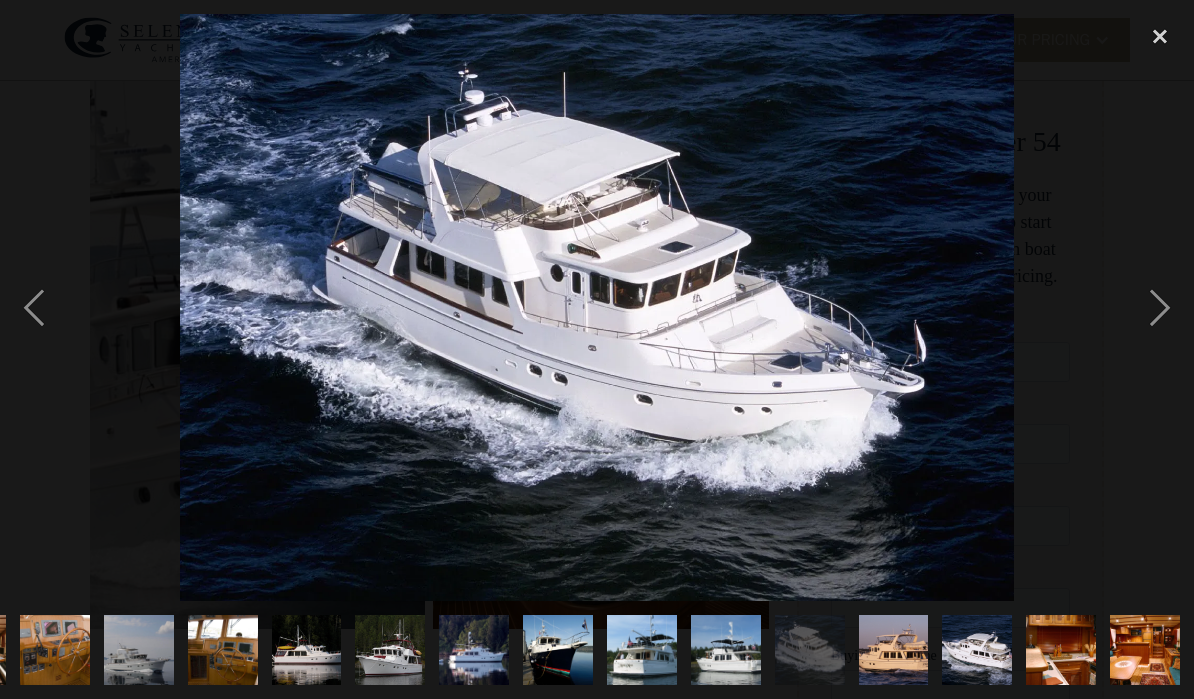 click at bounding box center [1160, 307] 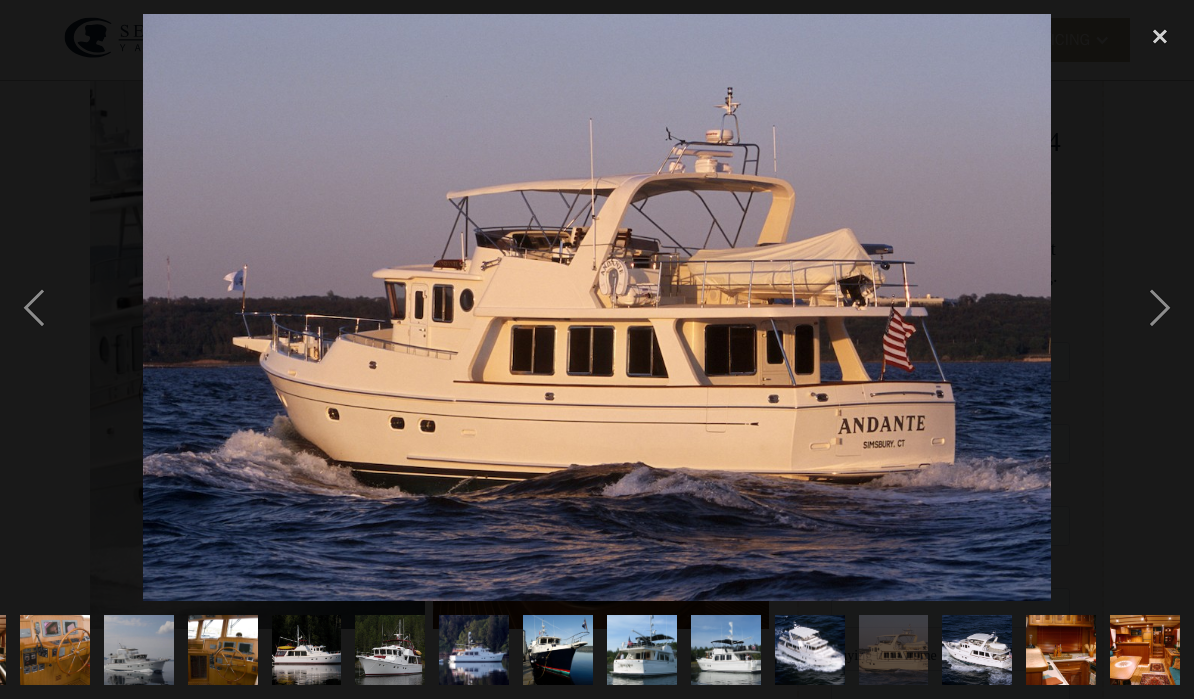 click at bounding box center (1160, 307) 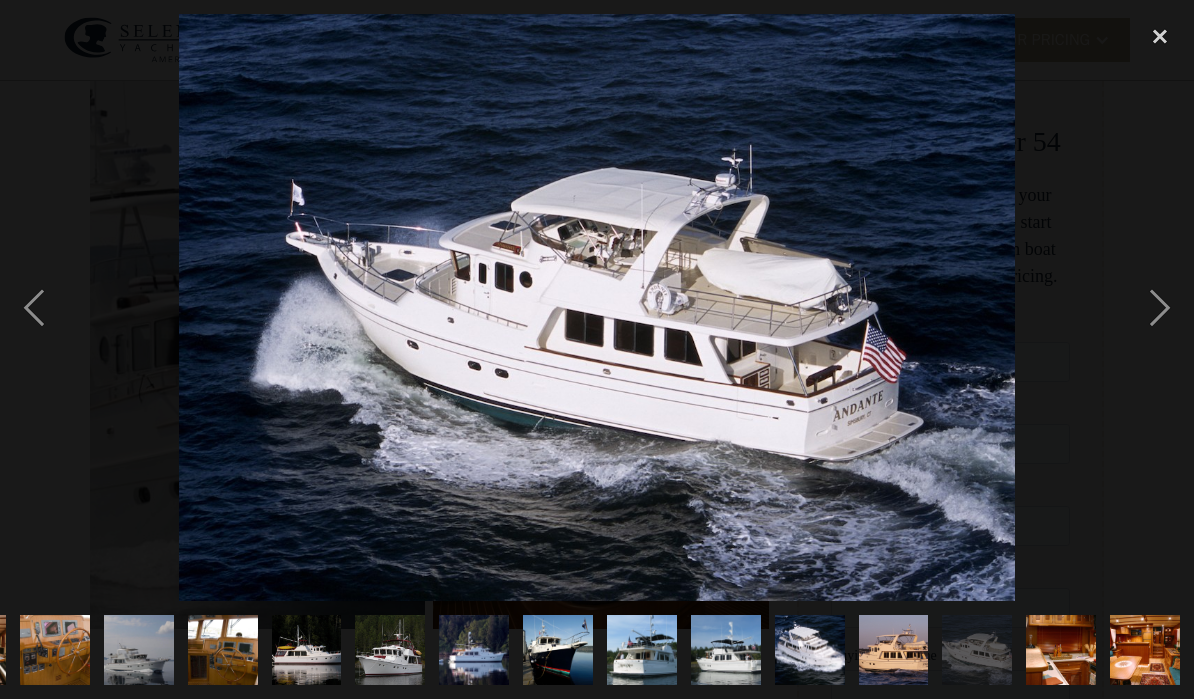 click at bounding box center (1160, 307) 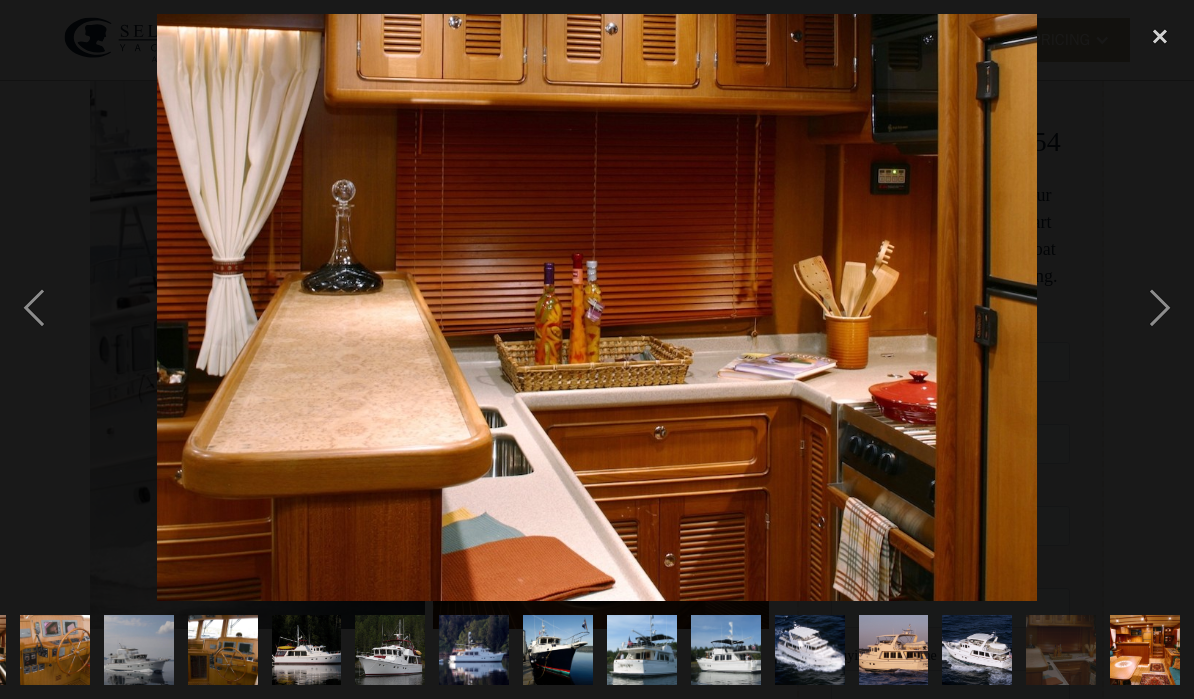 click at bounding box center (1160, 307) 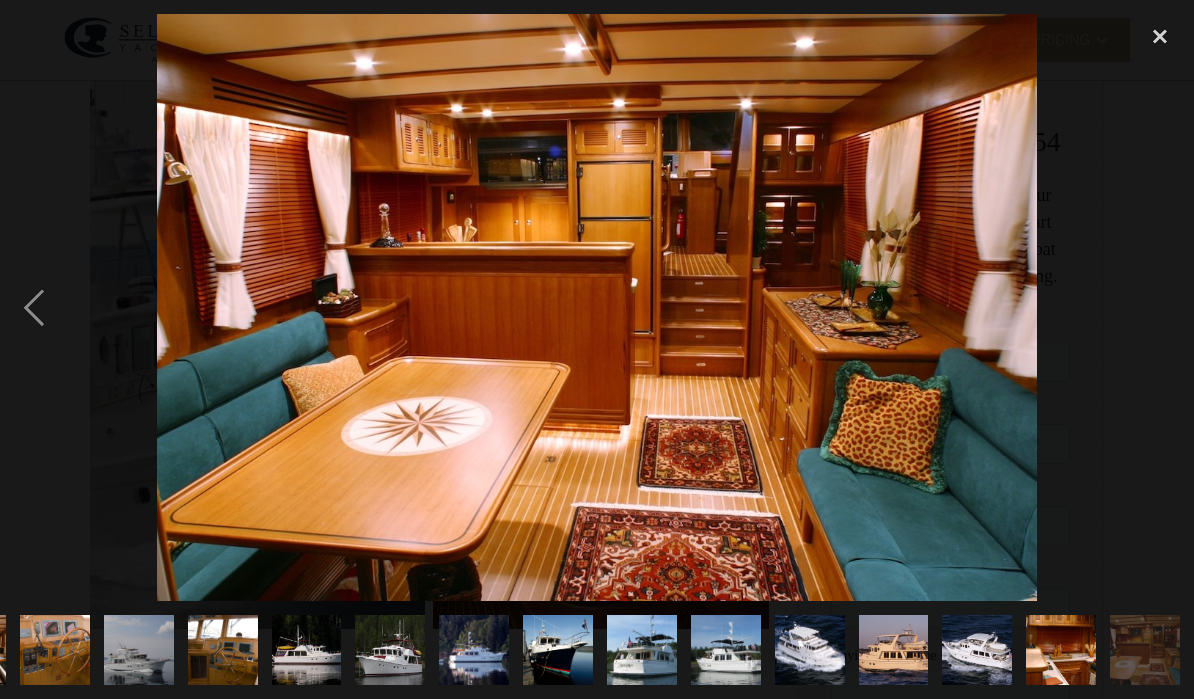 click at bounding box center (1160, 307) 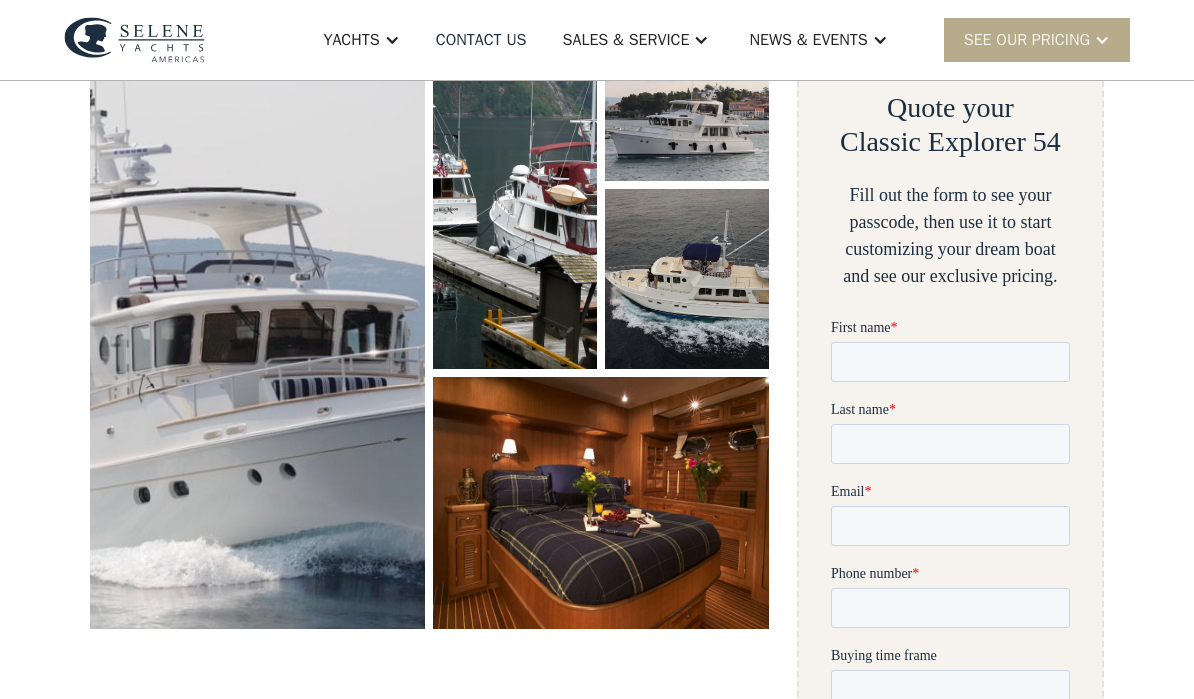 scroll, scrollTop: 0, scrollLeft: 0, axis: both 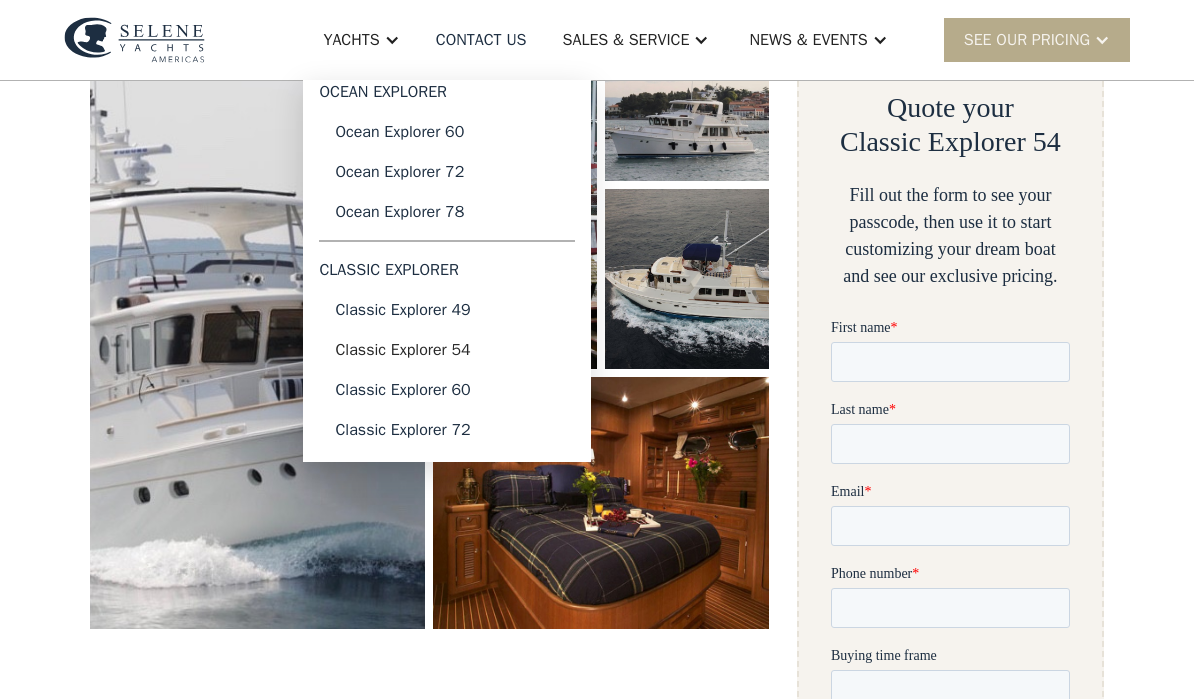 click on "Ocean Explorer 60" at bounding box center [447, 132] 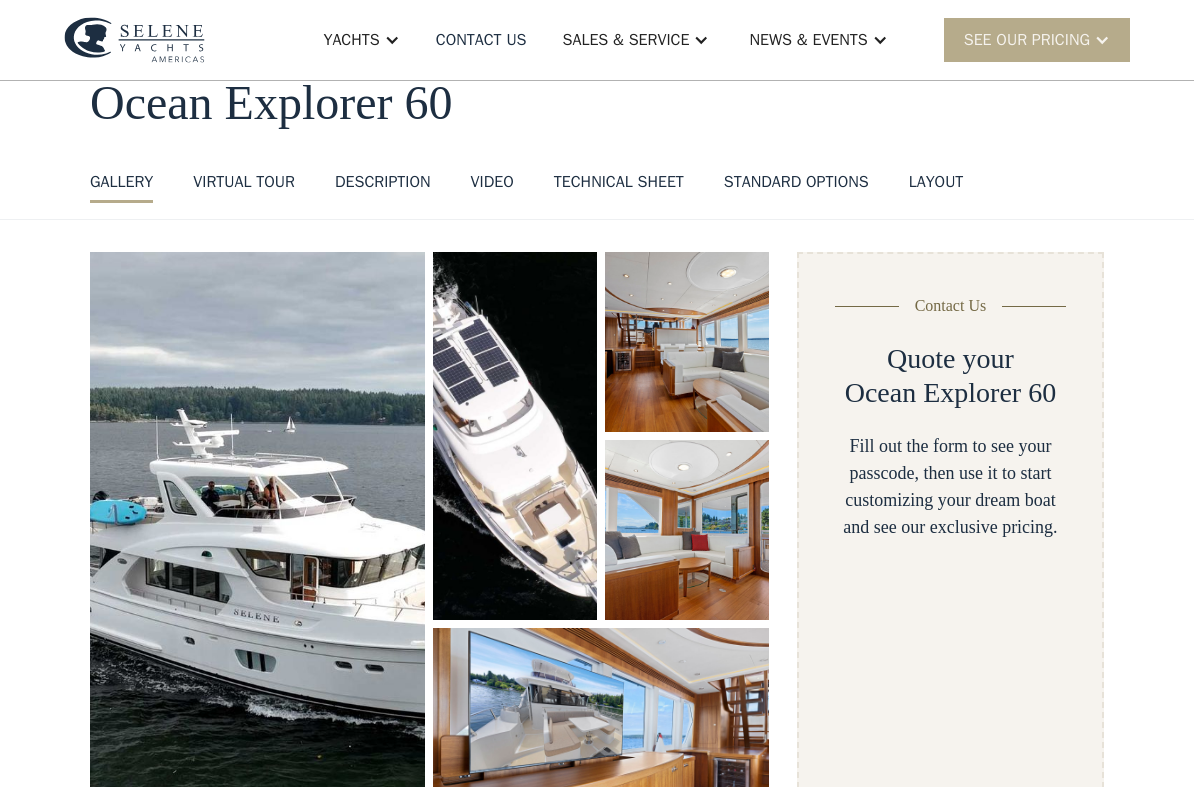 scroll, scrollTop: 128, scrollLeft: 0, axis: vertical 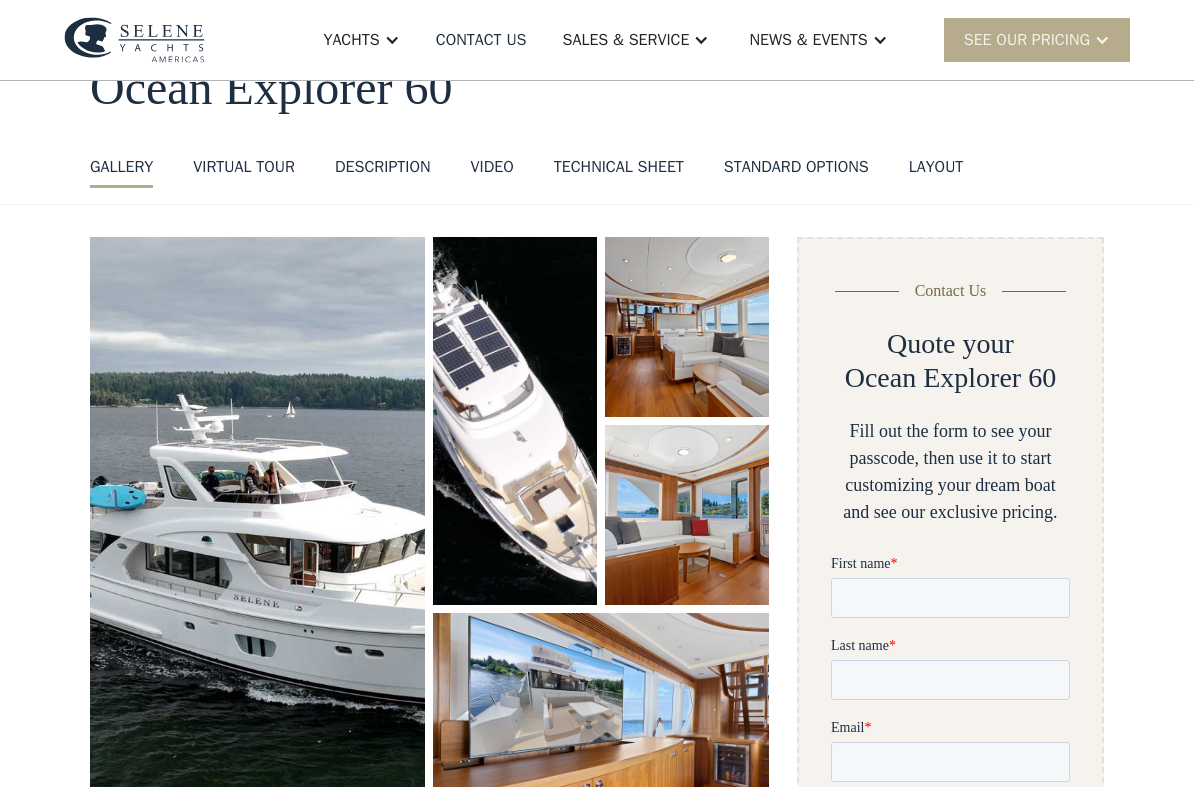 click on "GALLERY" at bounding box center [121, 167] 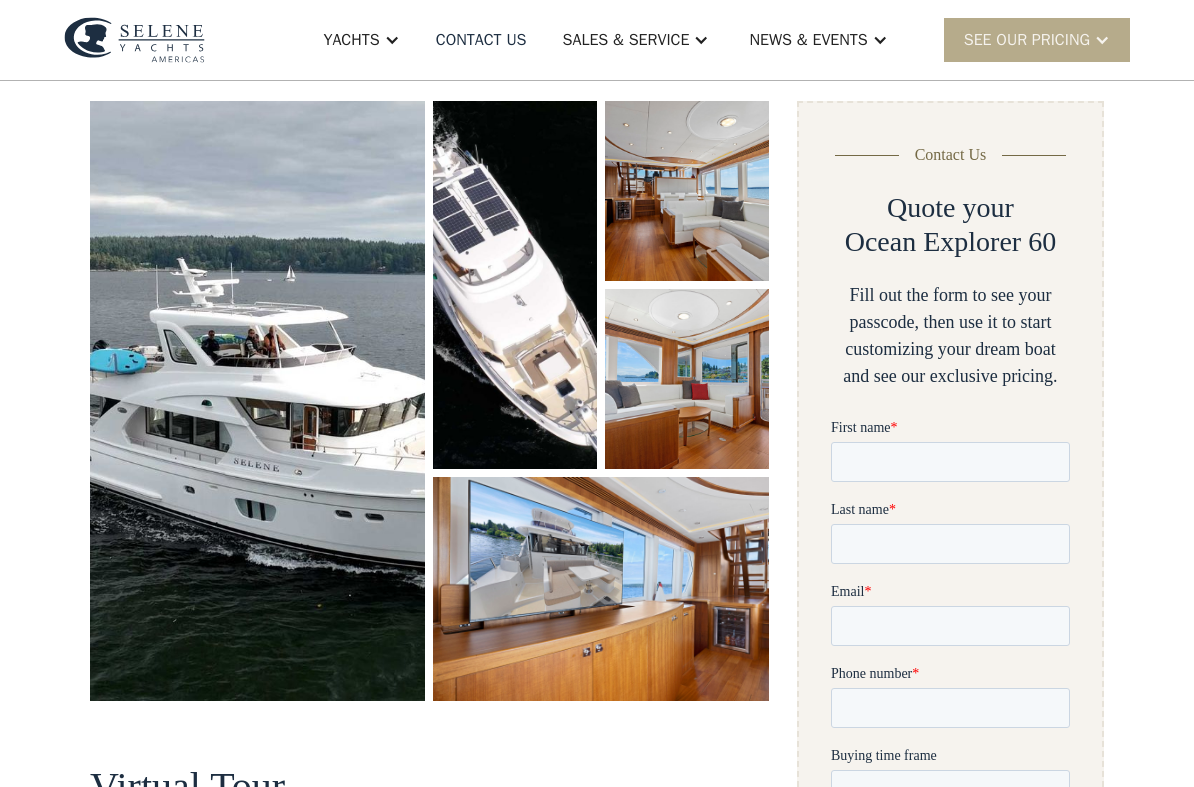 scroll, scrollTop: 368, scrollLeft: 0, axis: vertical 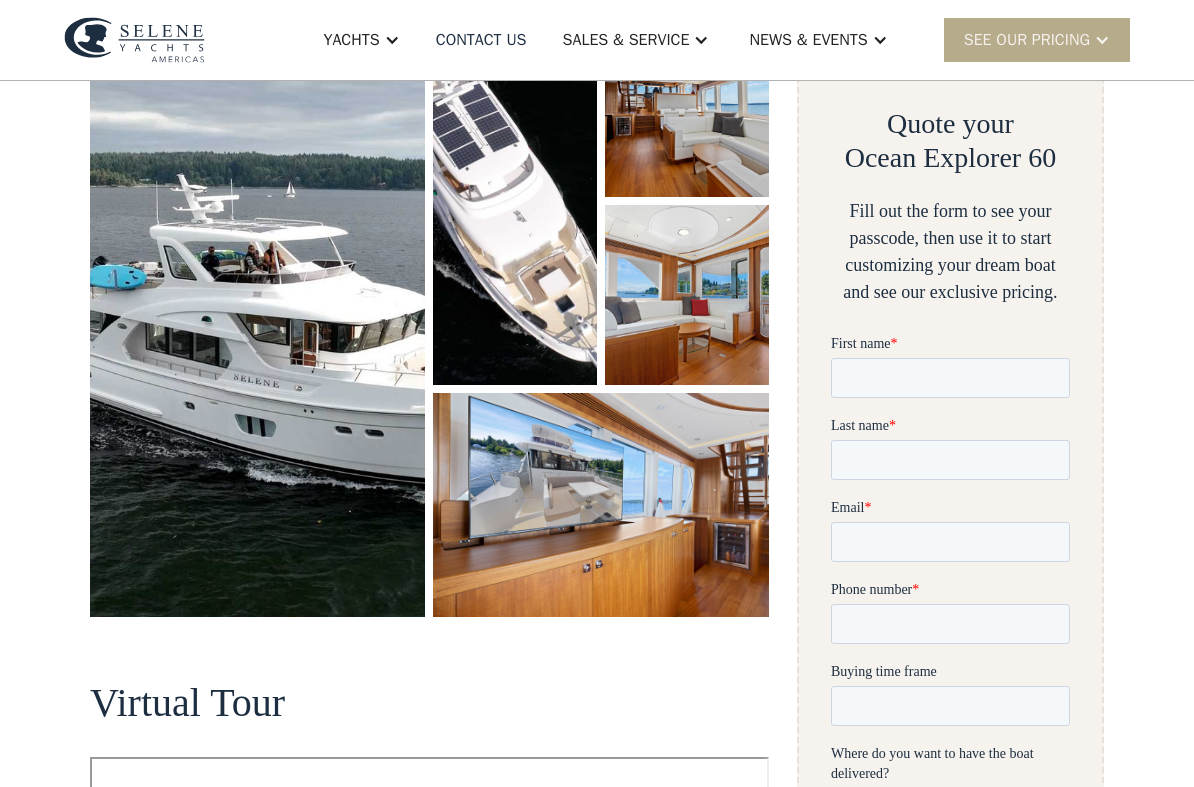 click at bounding box center [257, 317] 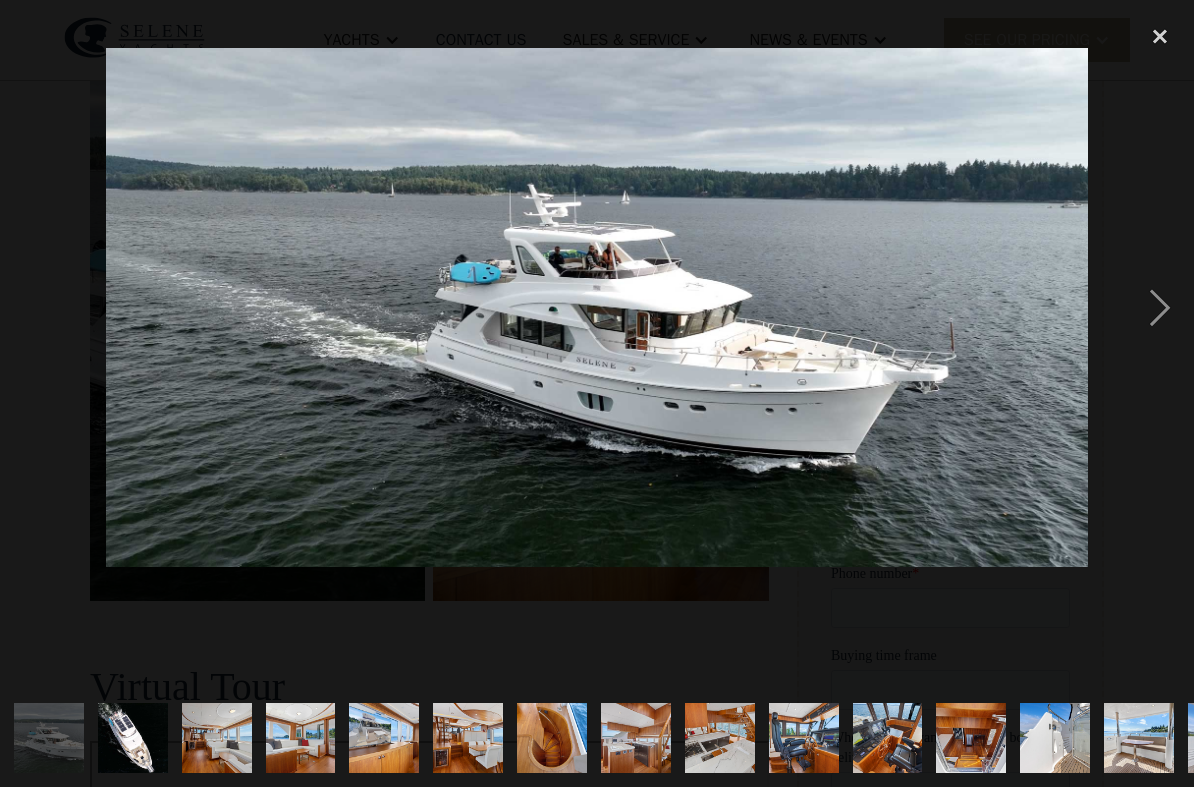 click at bounding box center (1160, 307) 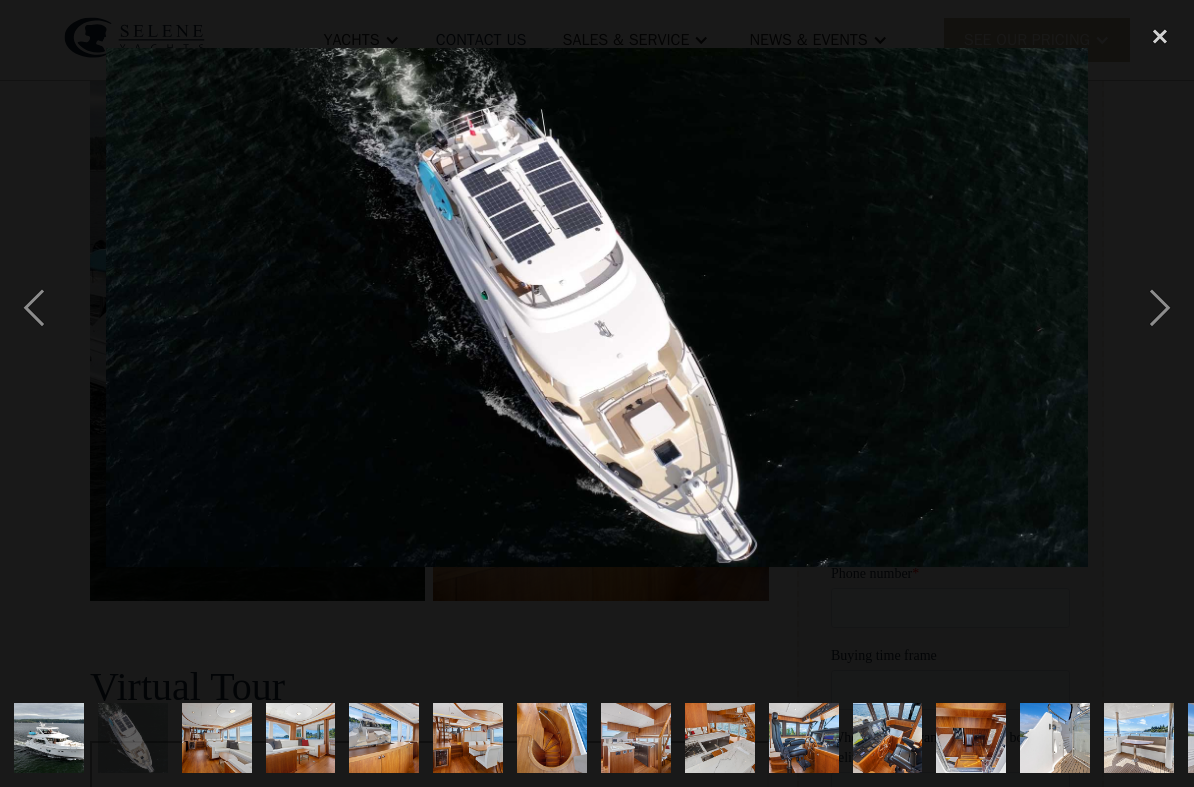 click at bounding box center (1160, 307) 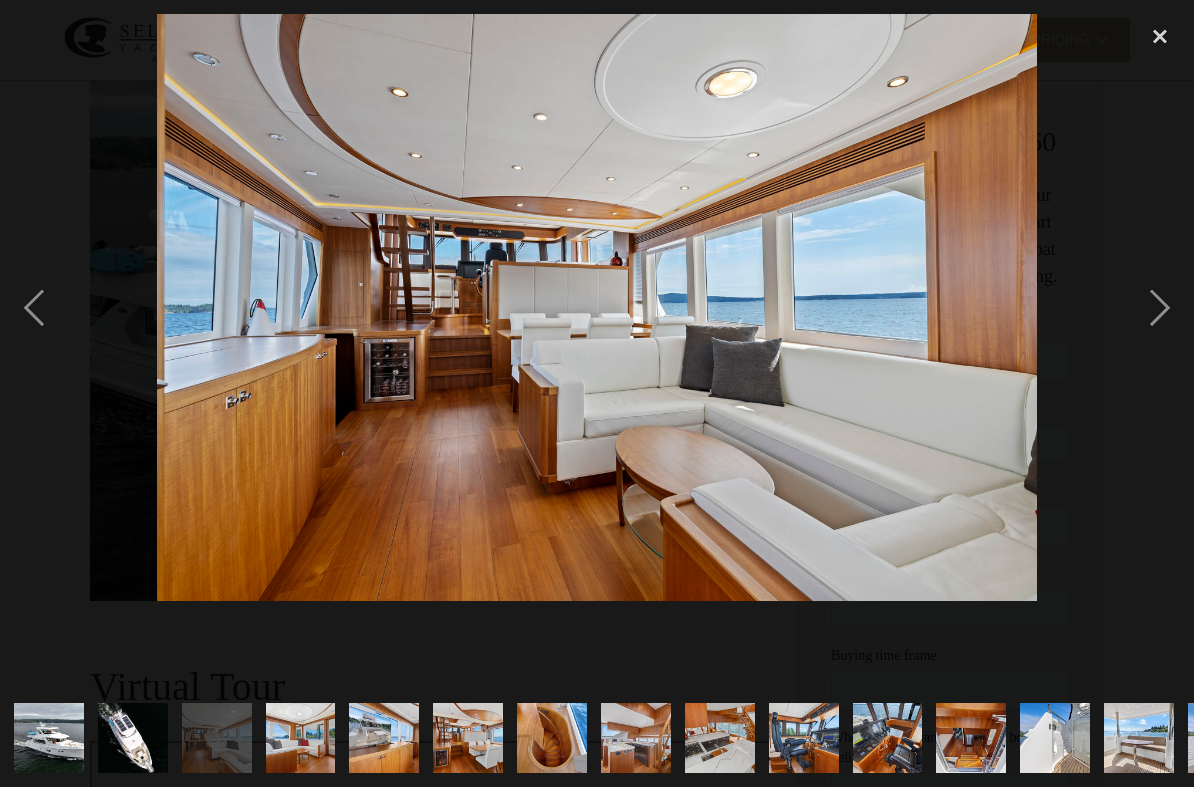 click at bounding box center (1160, 307) 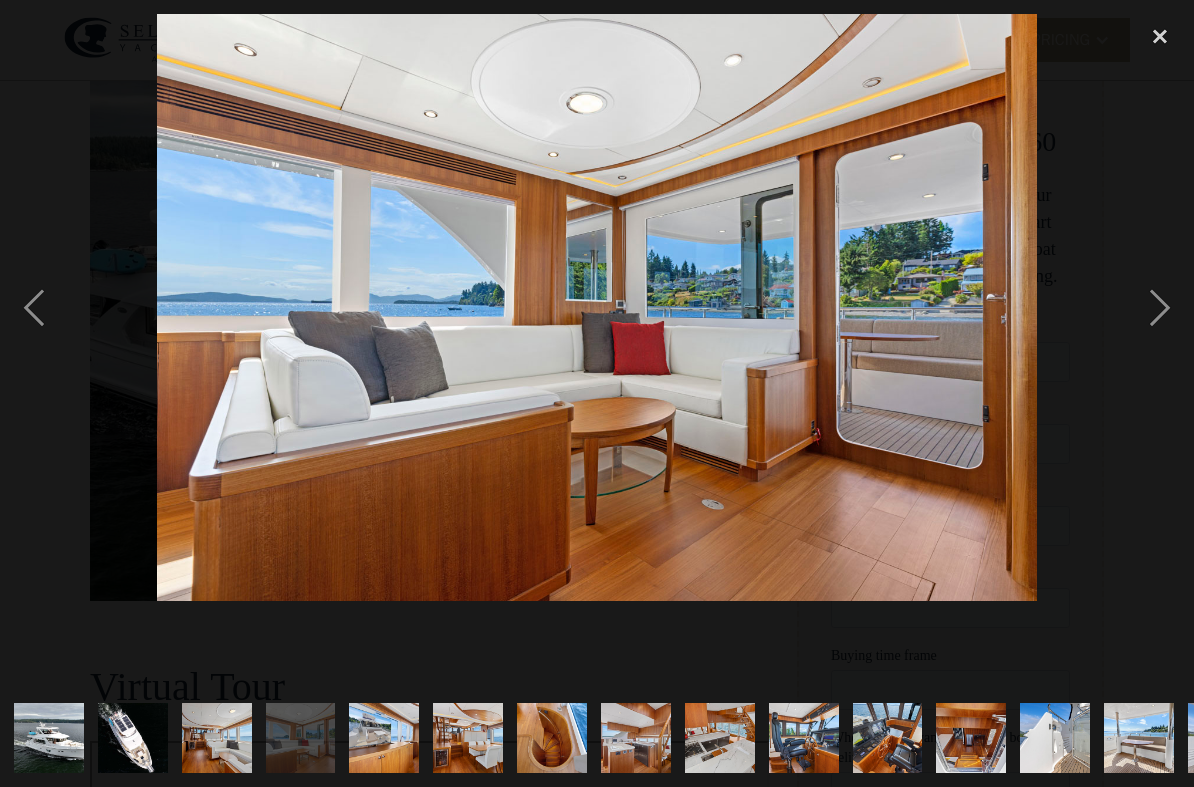 scroll, scrollTop: 0, scrollLeft: 0, axis: both 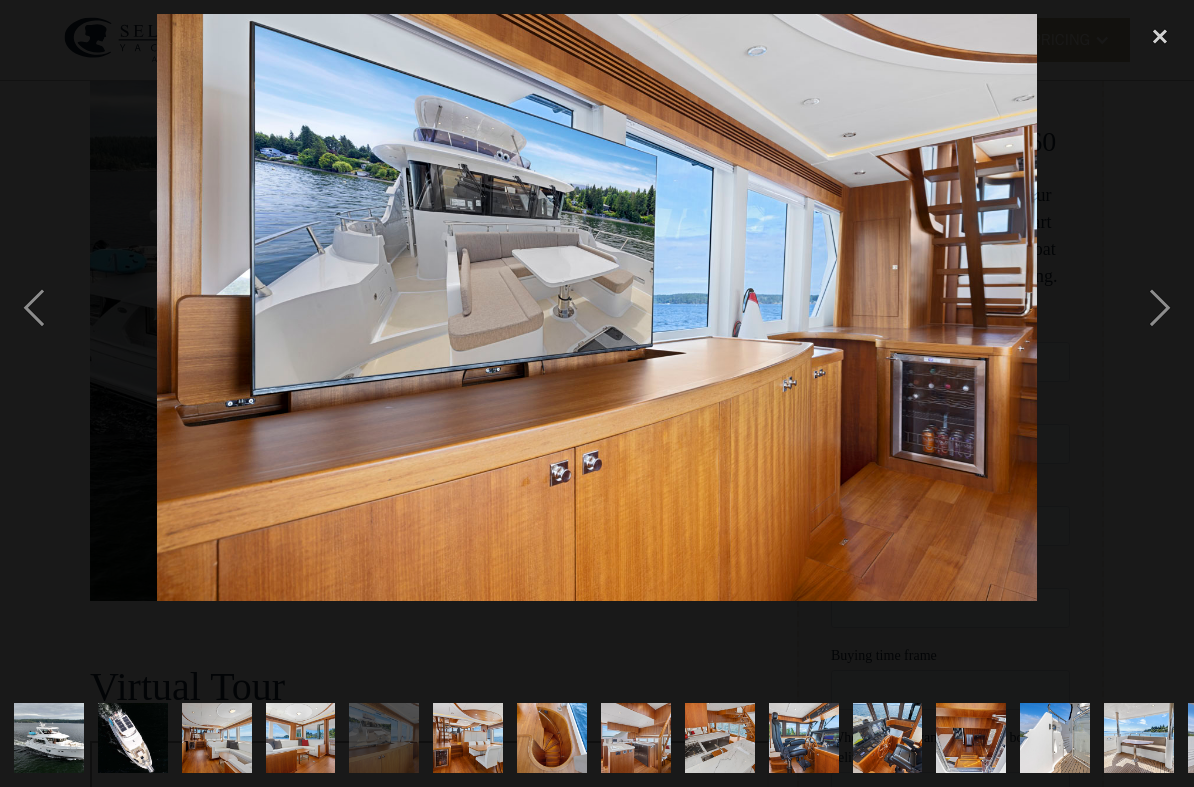 click at bounding box center (1160, 307) 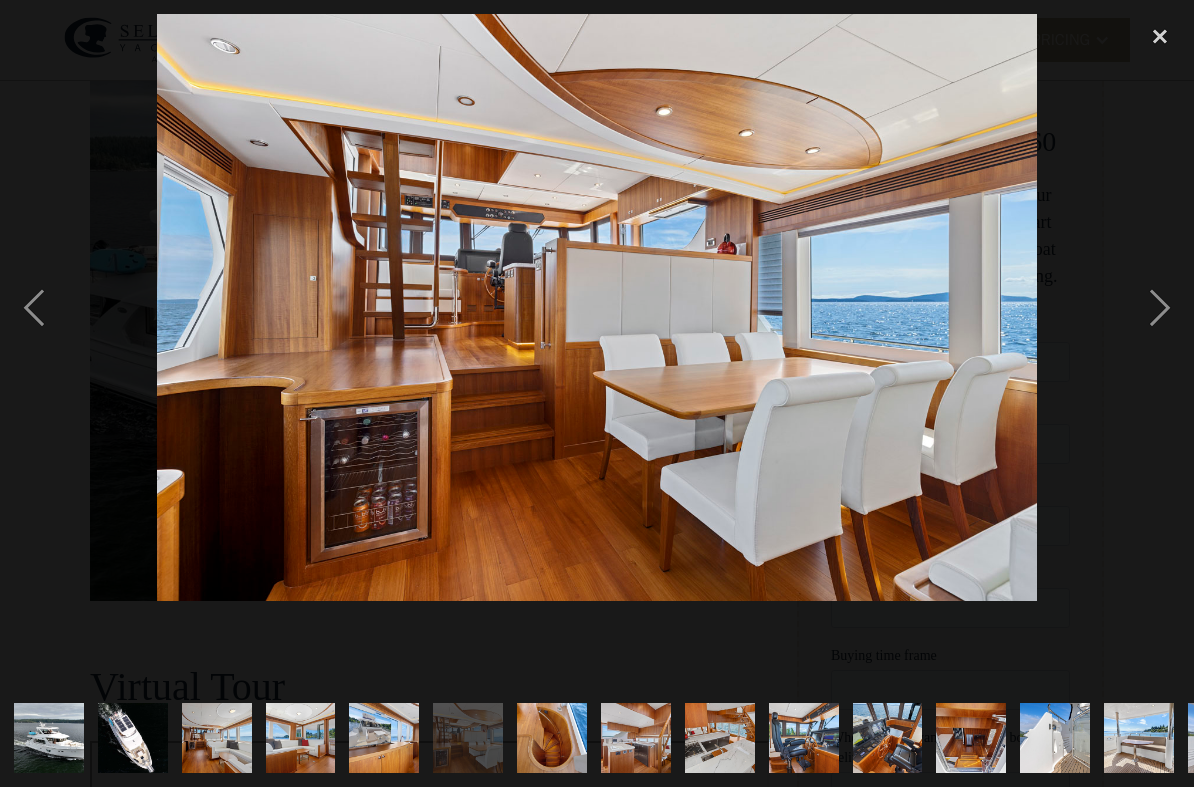 click at bounding box center [1160, 307] 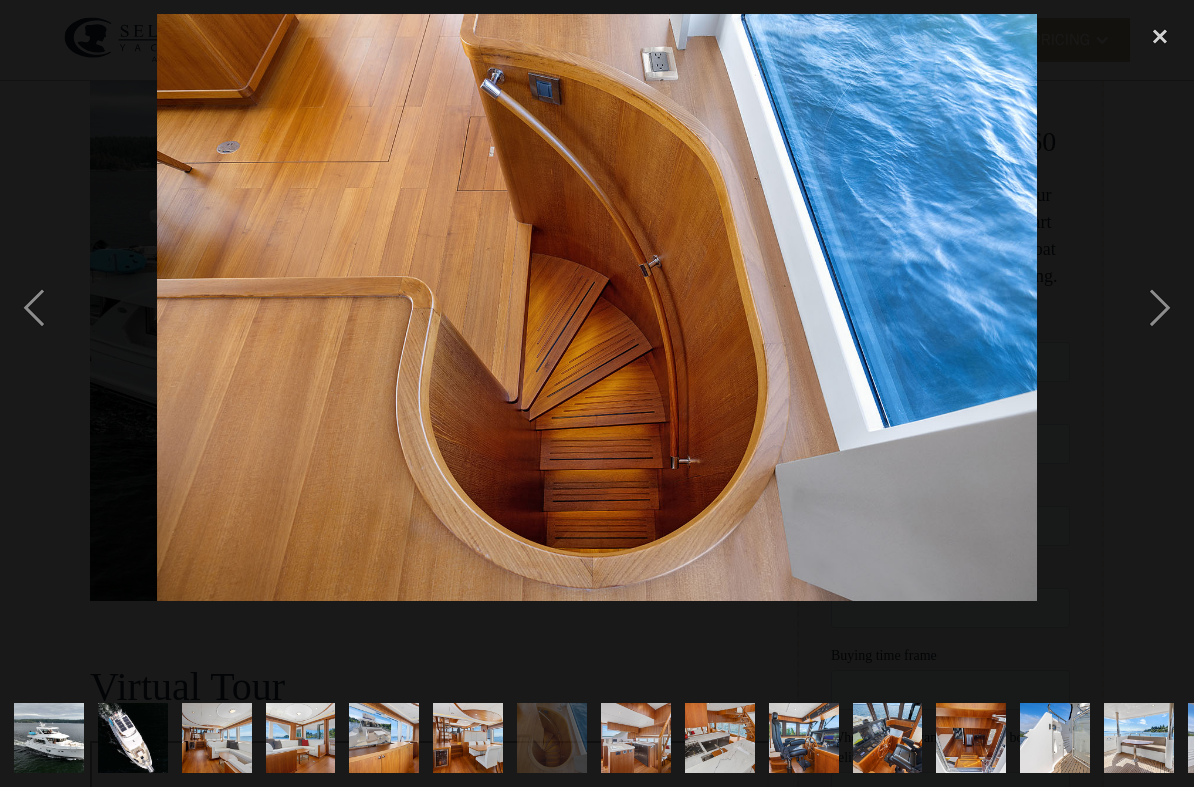 click at bounding box center [1160, 307] 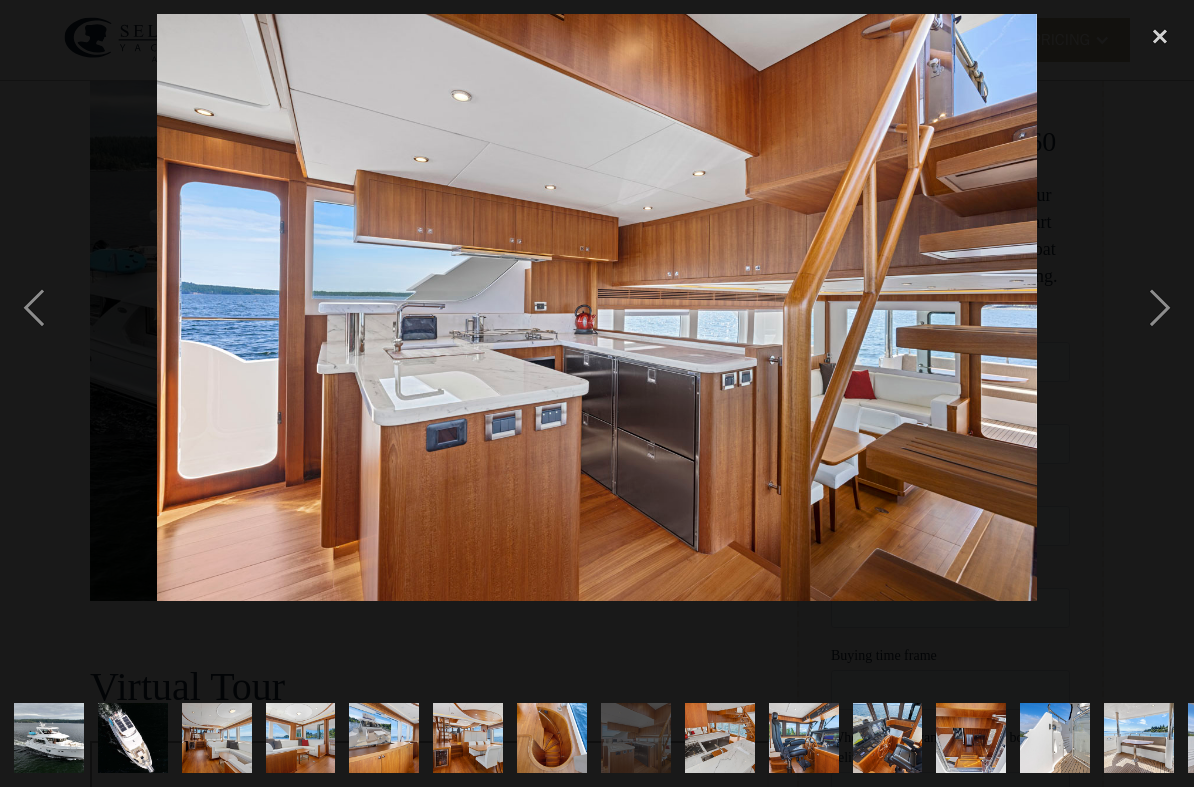 click at bounding box center (1160, 307) 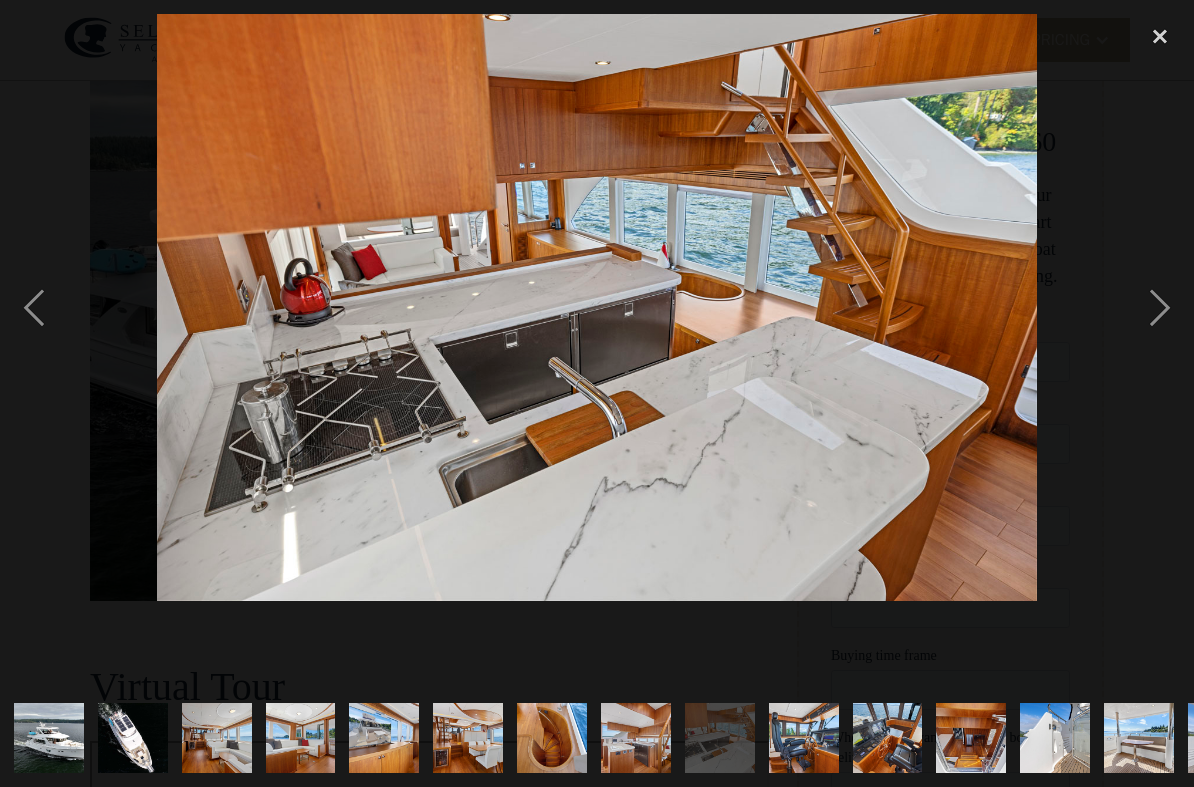 click at bounding box center (1160, 307) 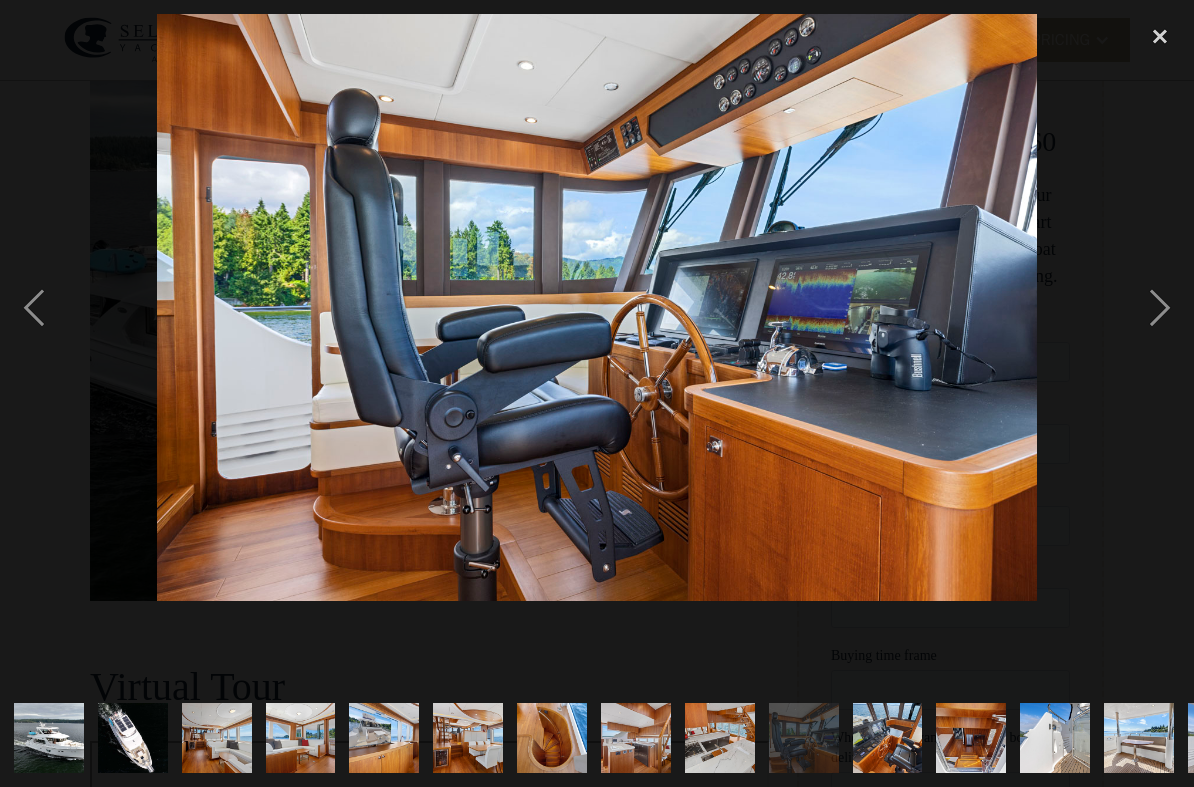 click at bounding box center (1160, 307) 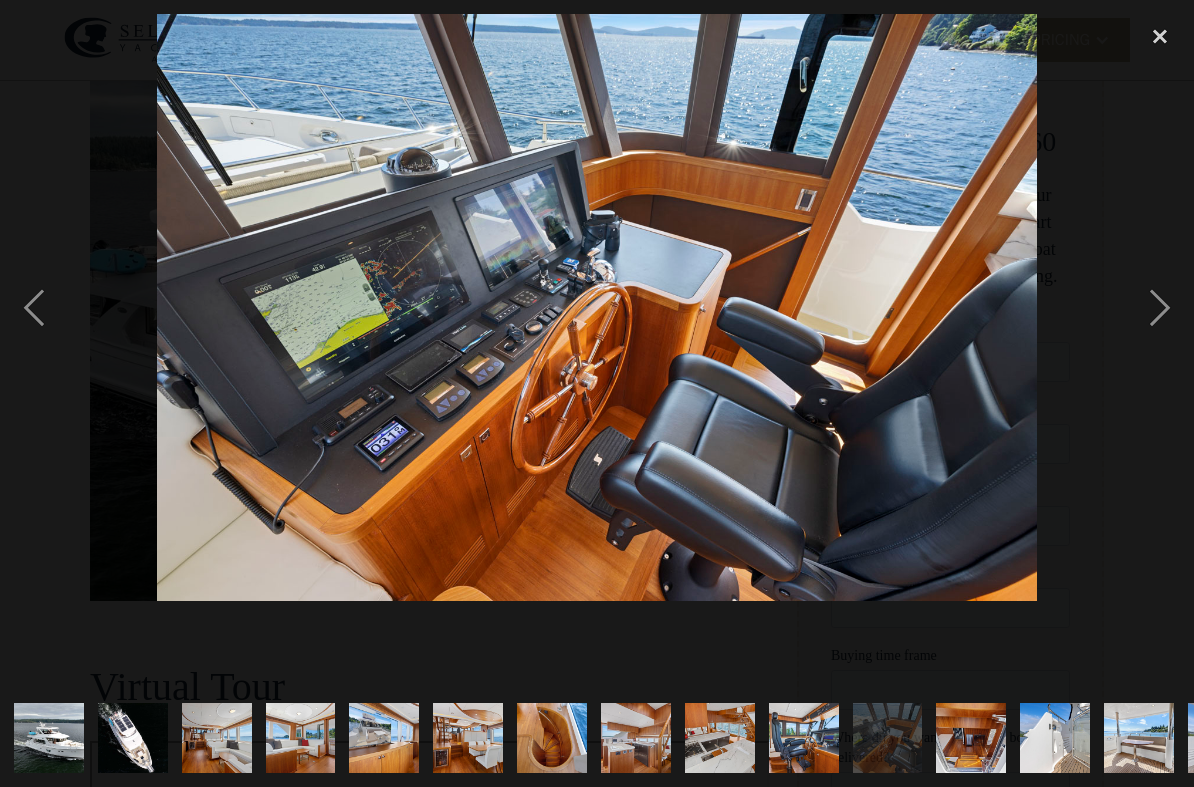 click at bounding box center [1160, 307] 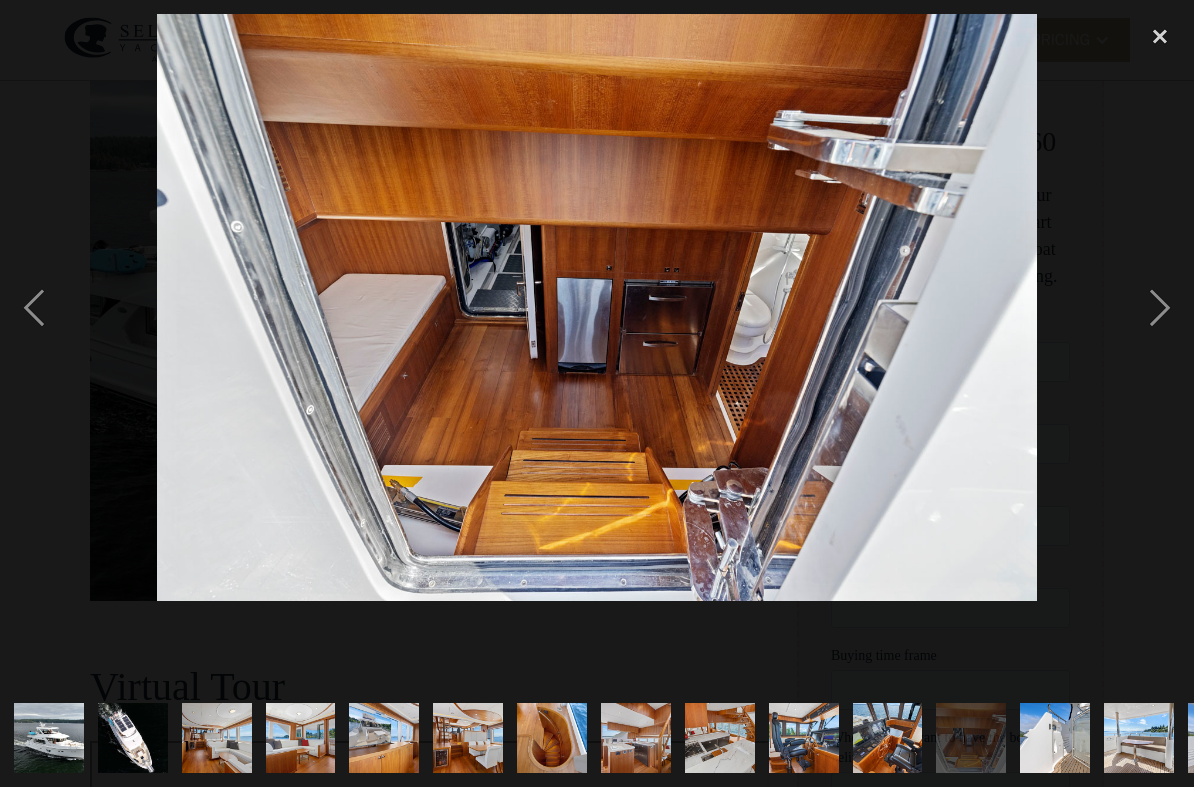 click at bounding box center [1160, 307] 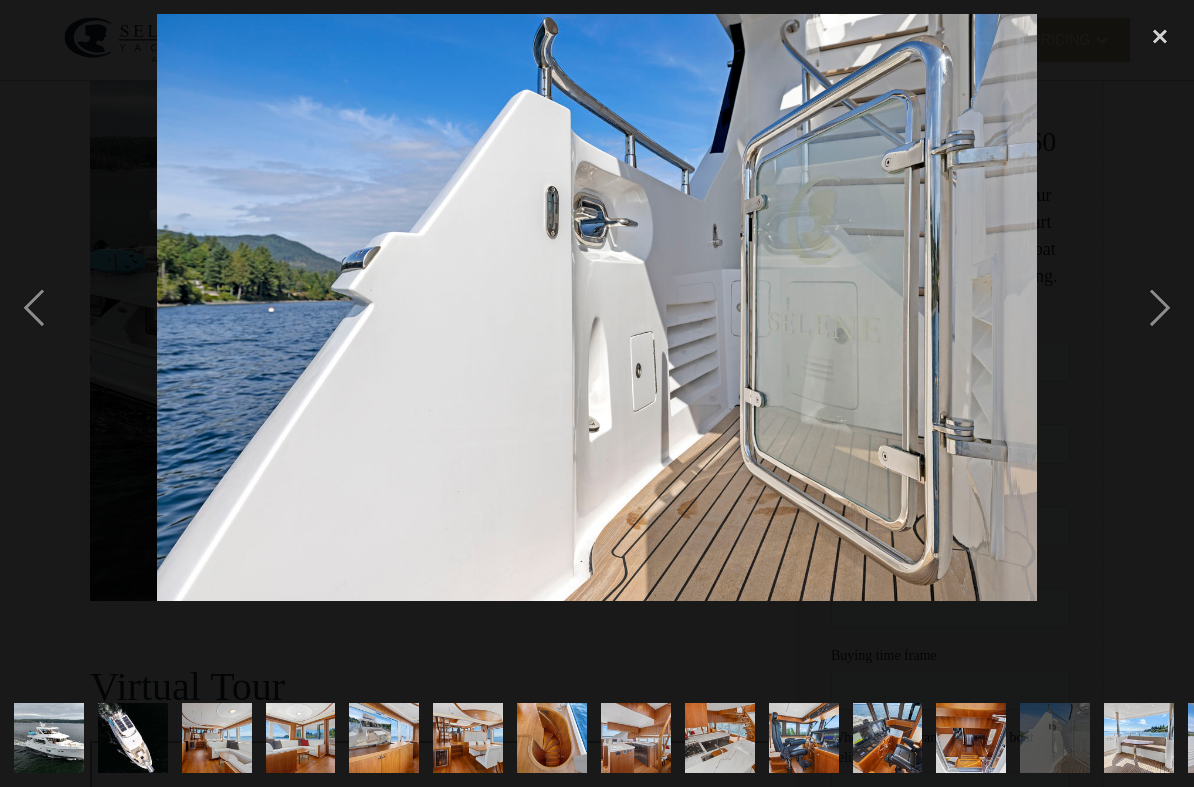 click at bounding box center (1160, 307) 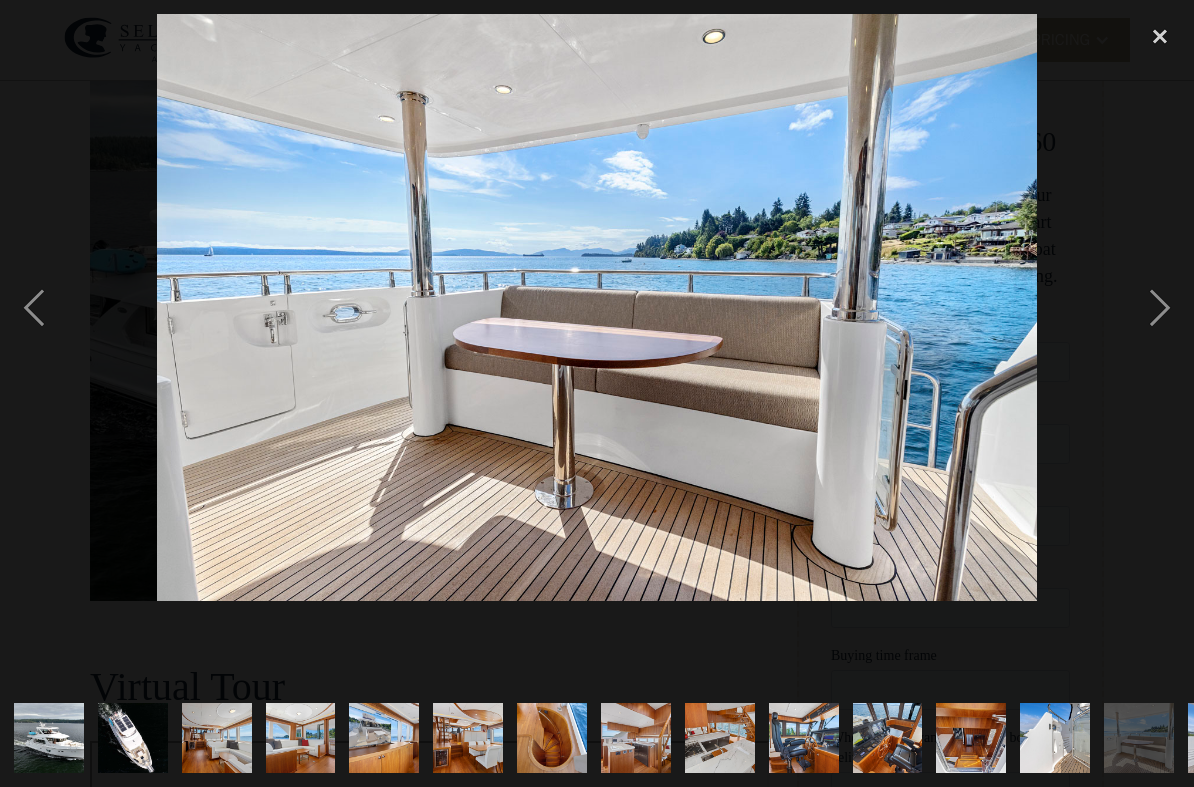 click at bounding box center (1160, 307) 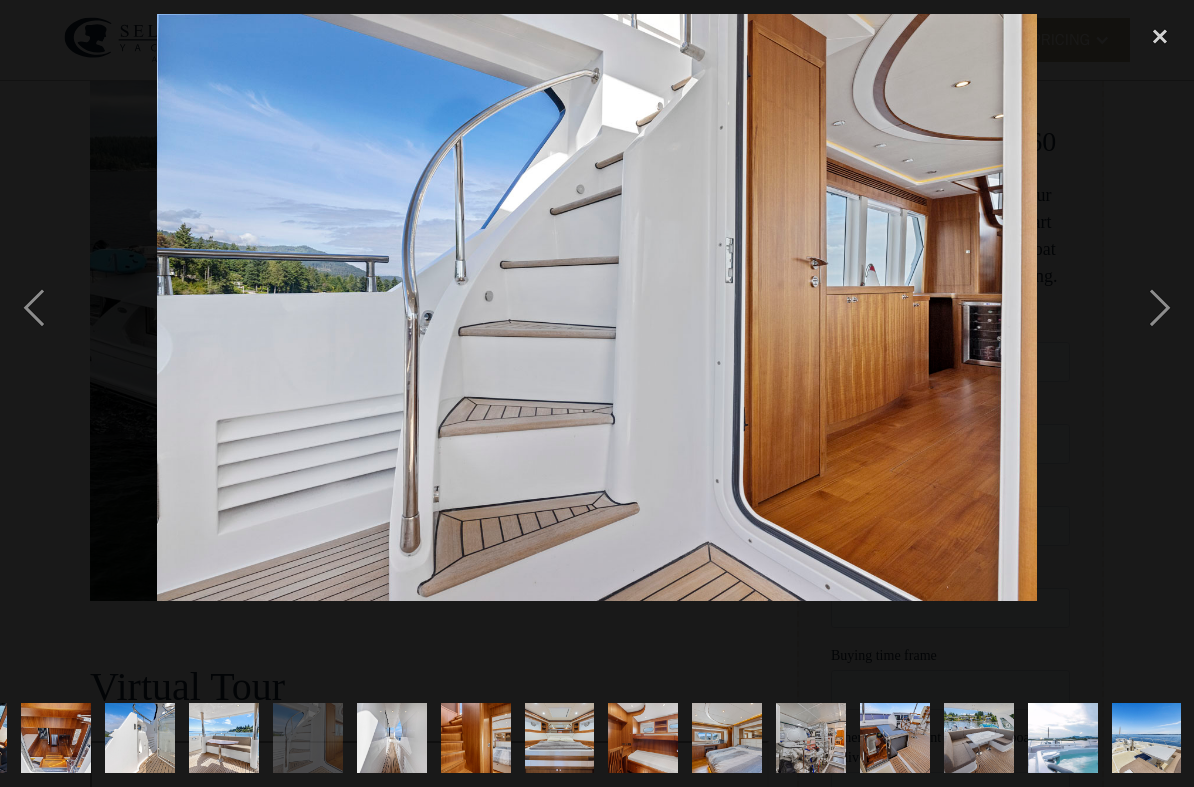 scroll, scrollTop: 0, scrollLeft: 916, axis: horizontal 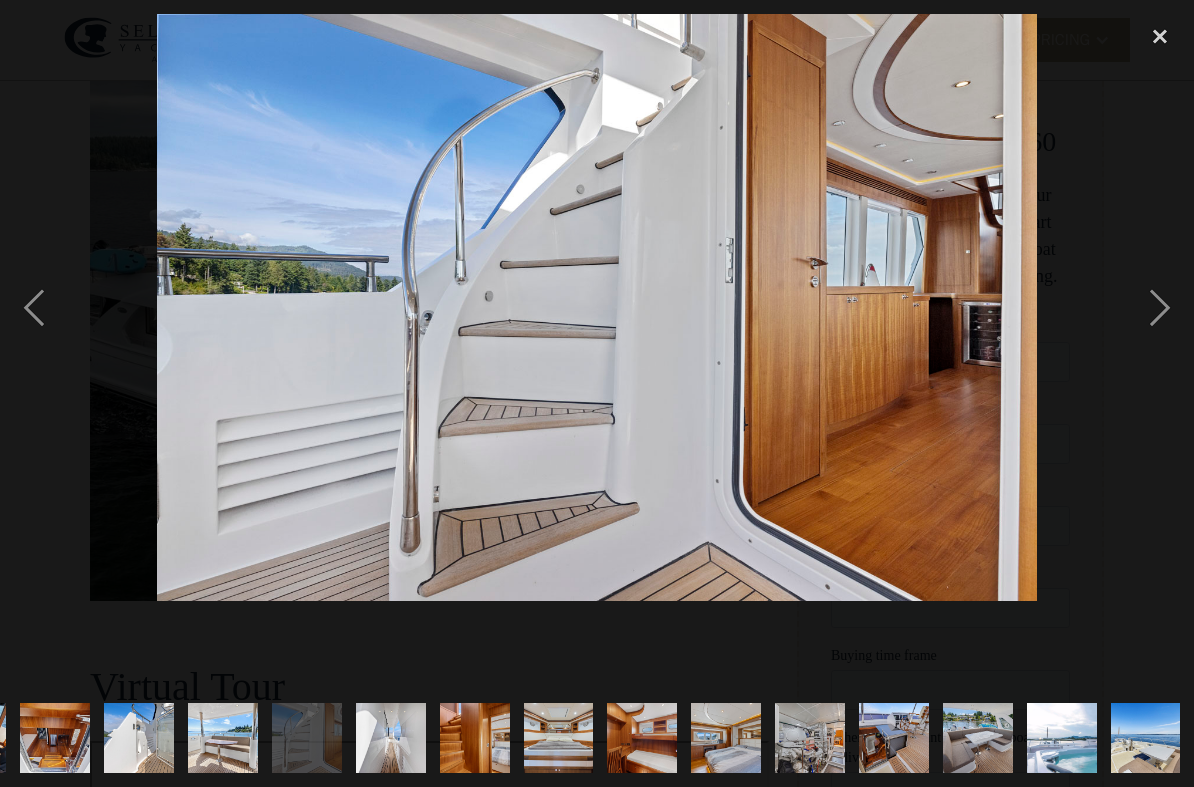 click at bounding box center [1160, 307] 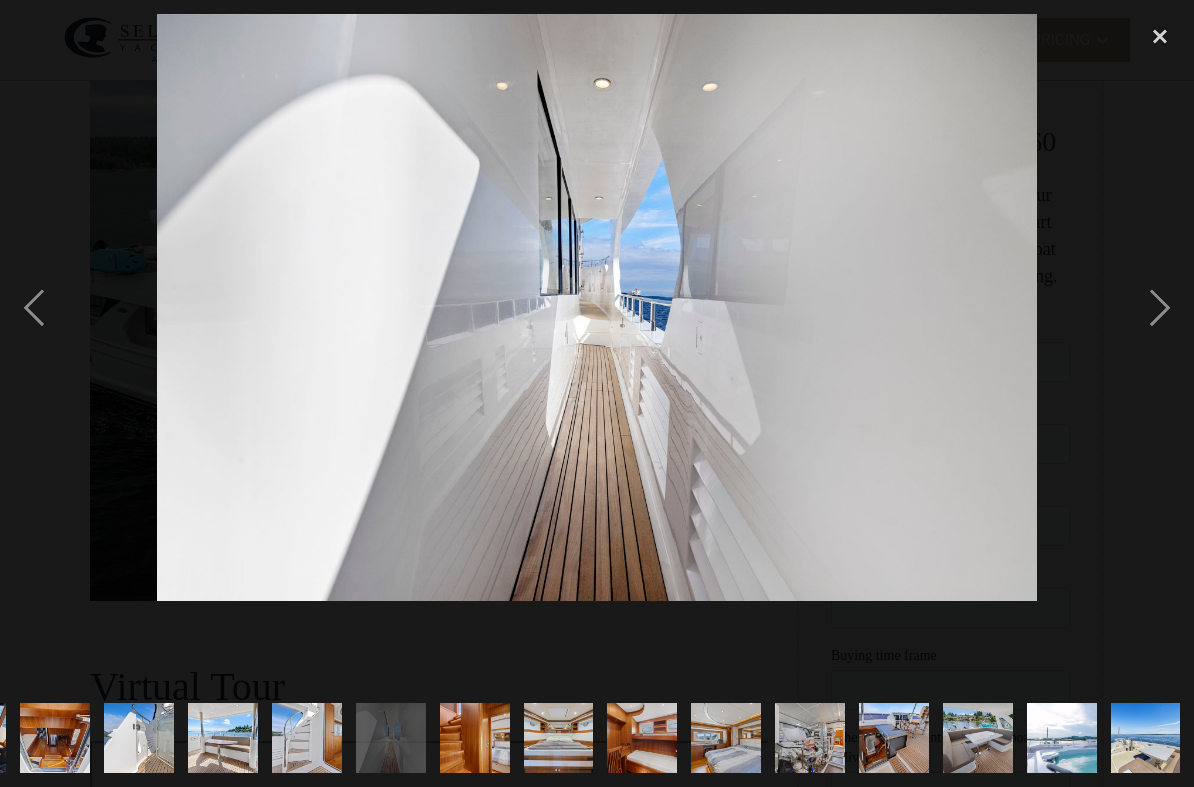 click at bounding box center (1160, 307) 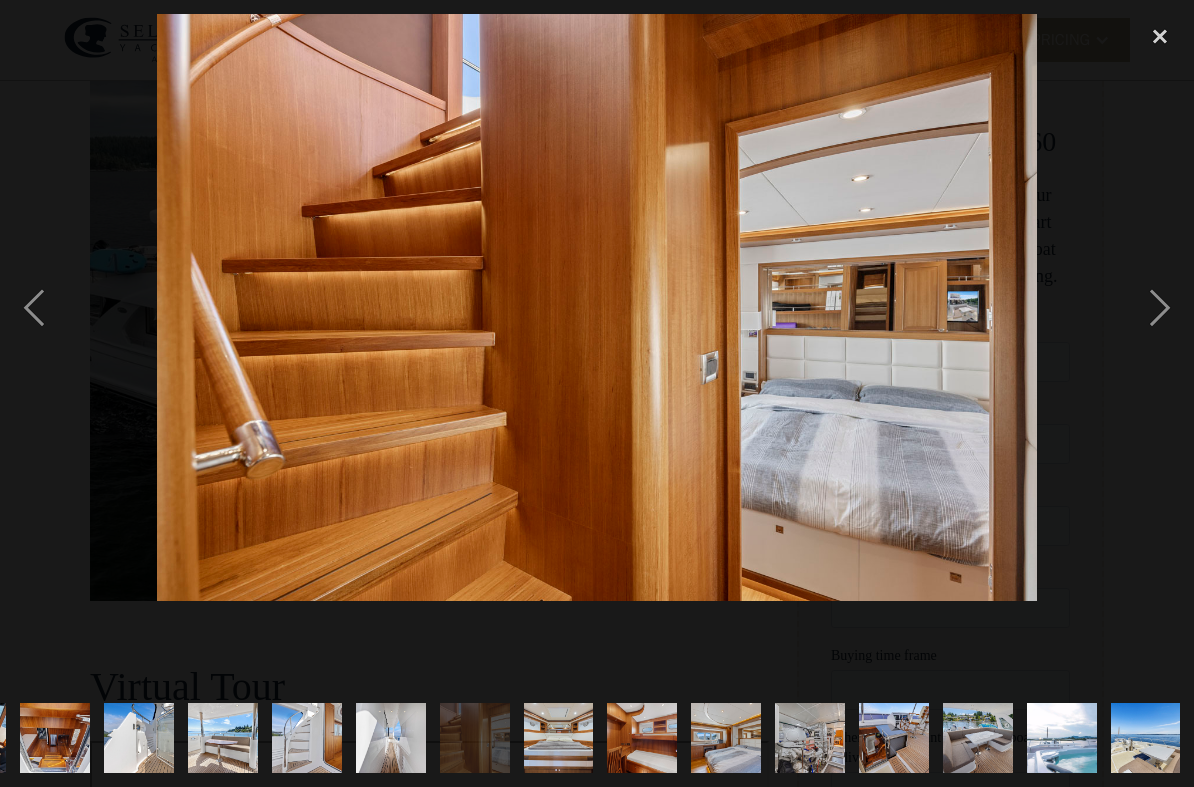 click at bounding box center (1160, 307) 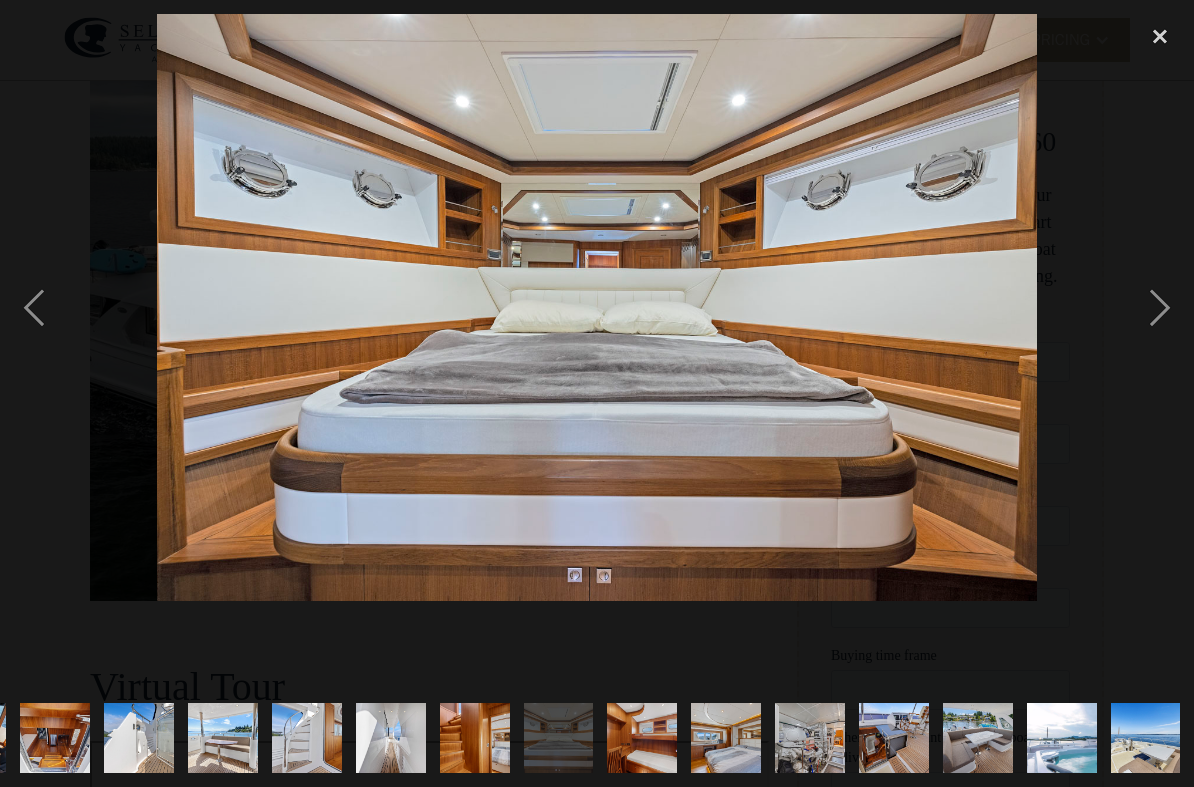 click at bounding box center (1160, 307) 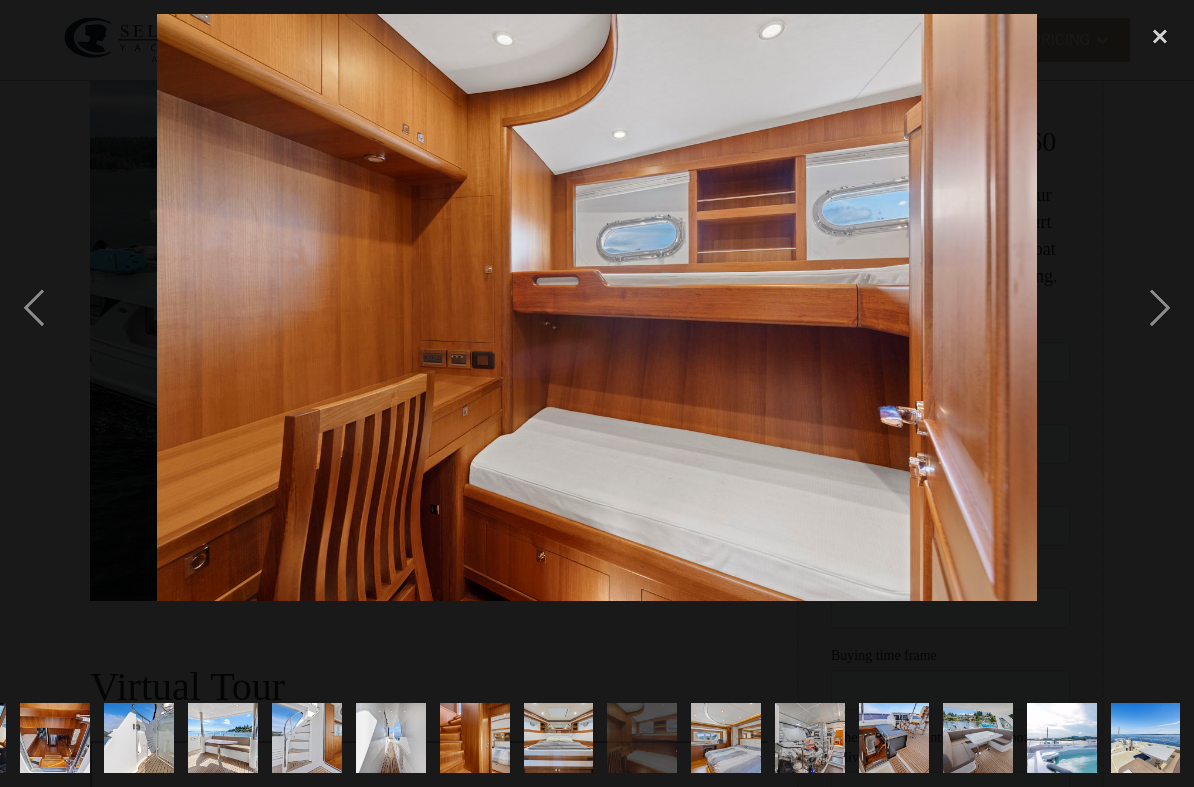 click at bounding box center (1160, 307) 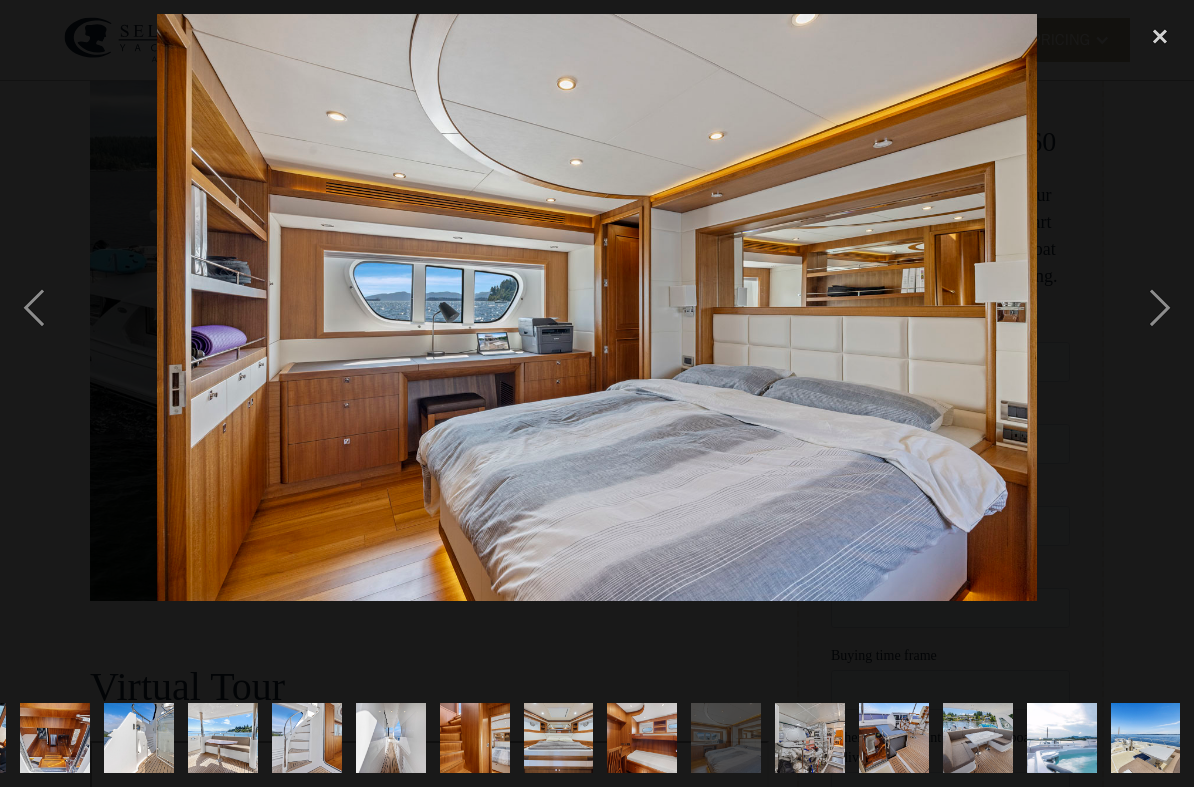 click at bounding box center [1160, 307] 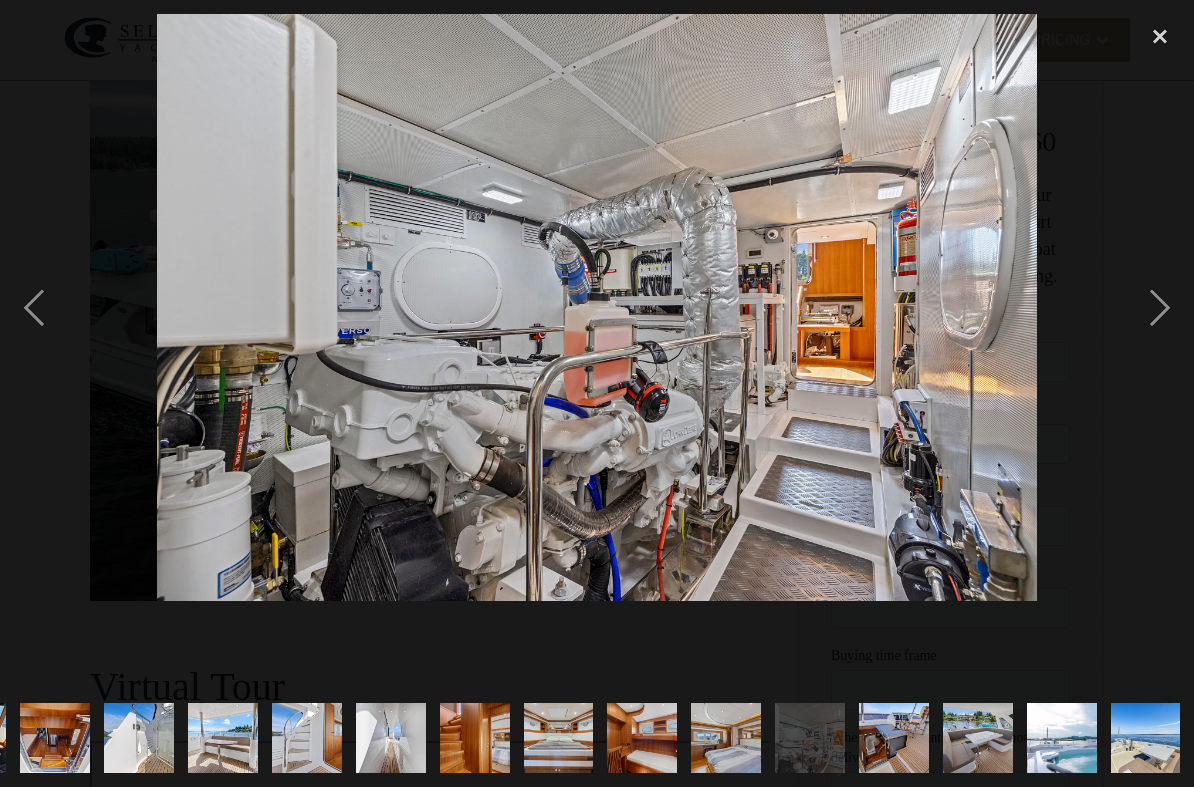 click at bounding box center [1160, 307] 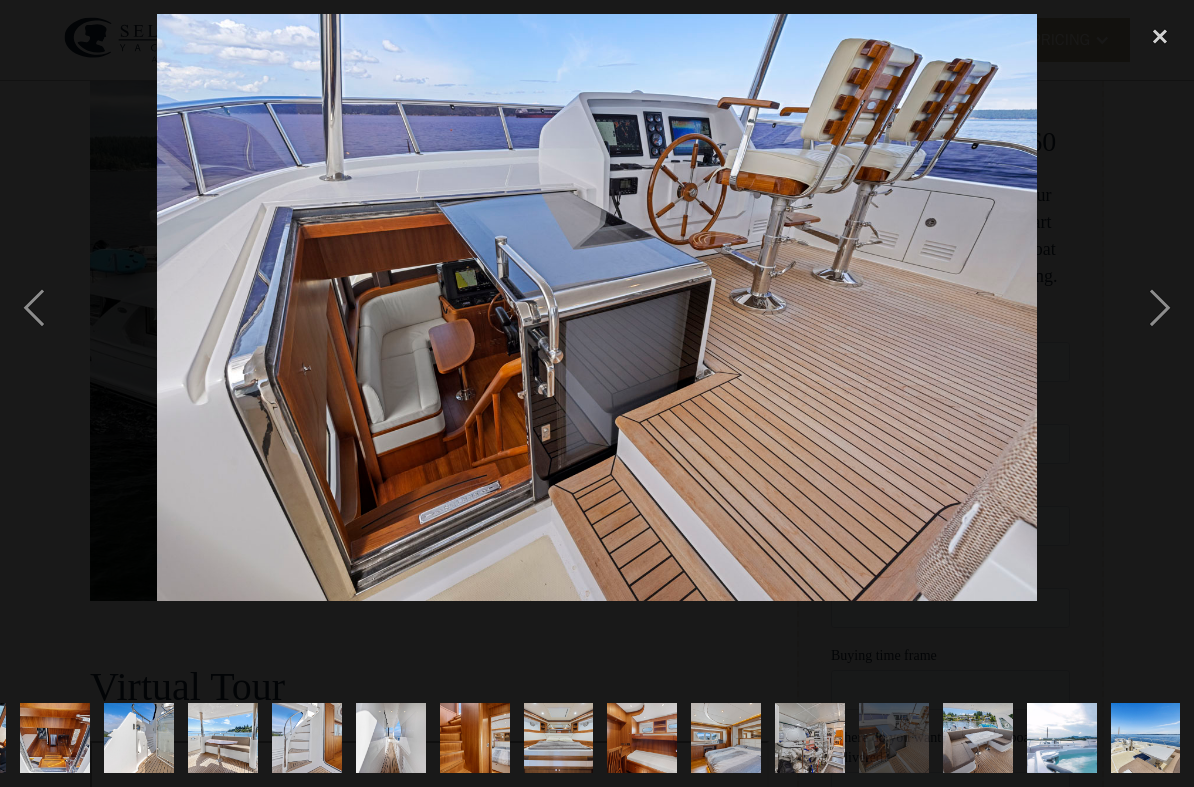 click at bounding box center [1160, 307] 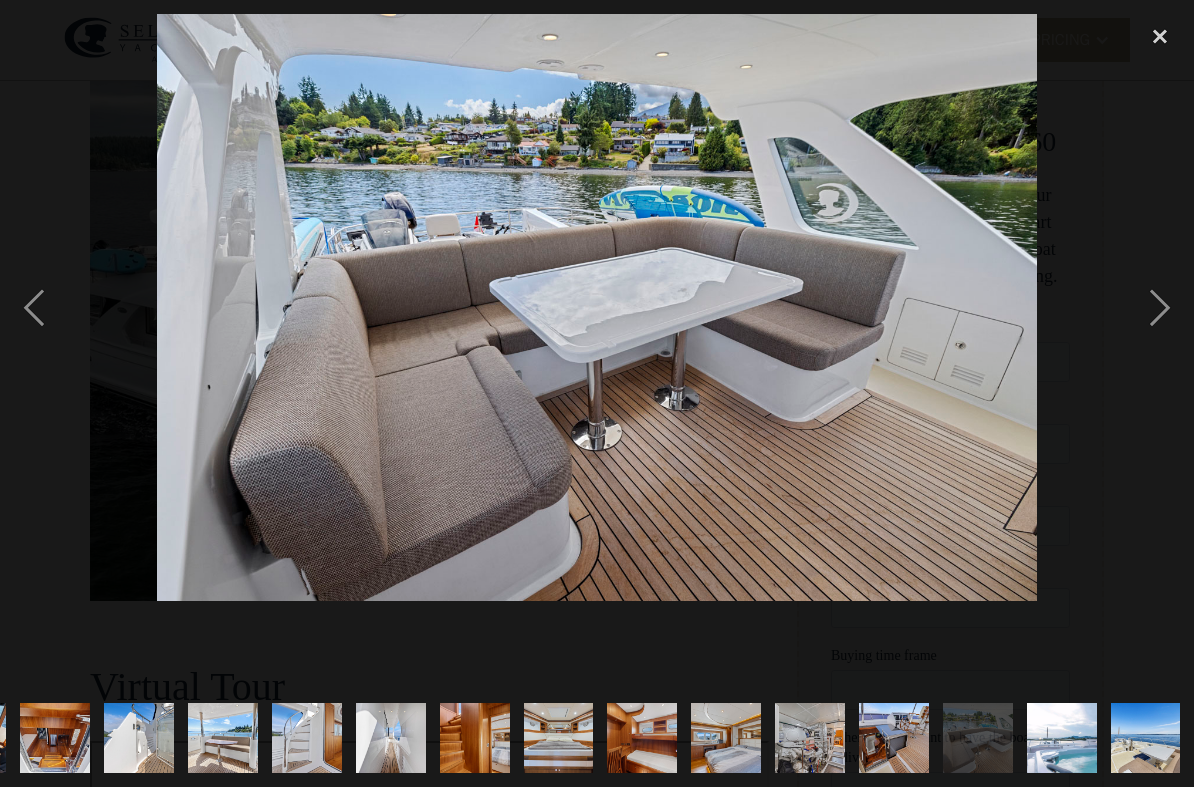 click at bounding box center [1160, 307] 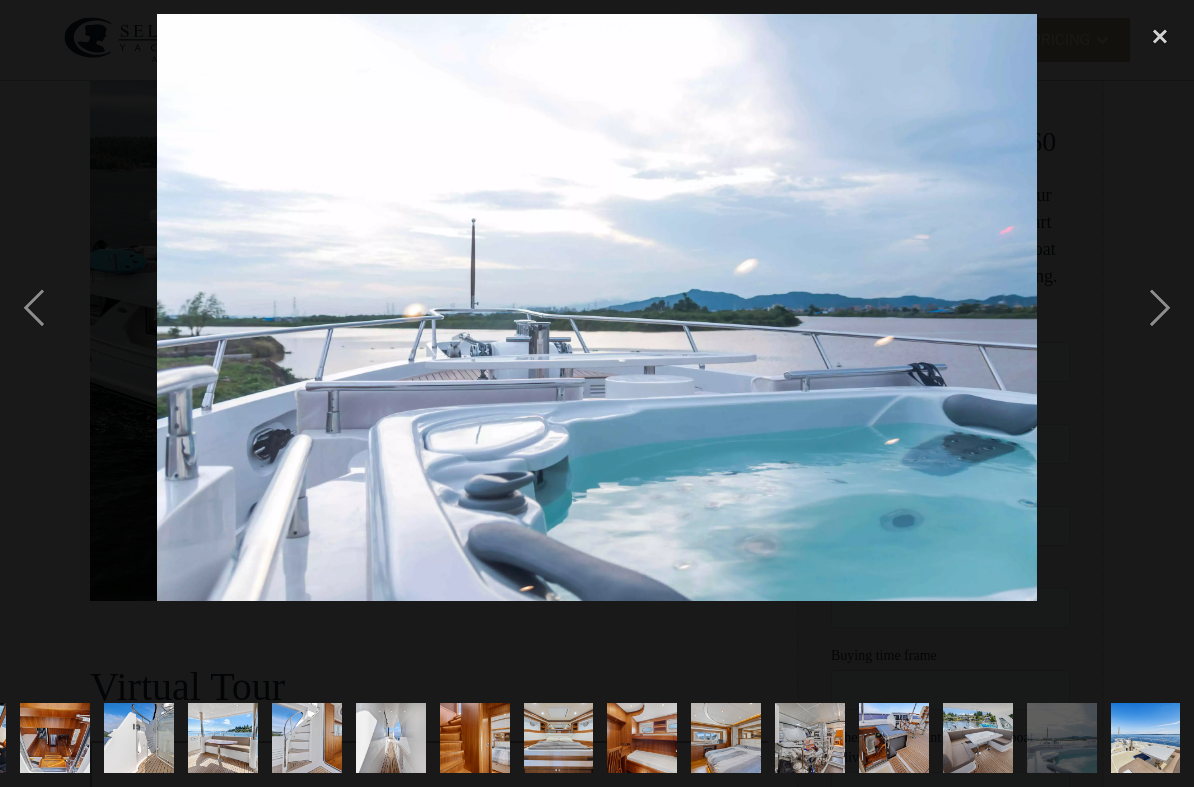 click at bounding box center [1160, 307] 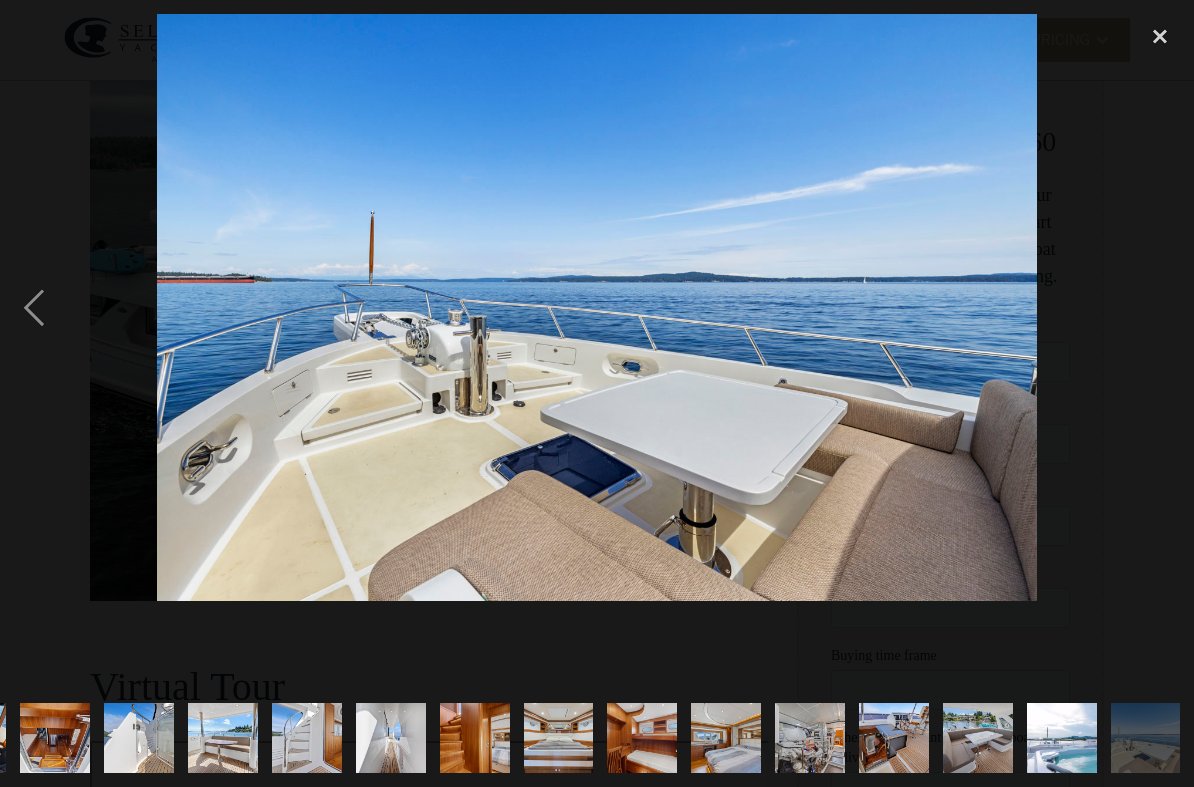 click at bounding box center [1160, 307] 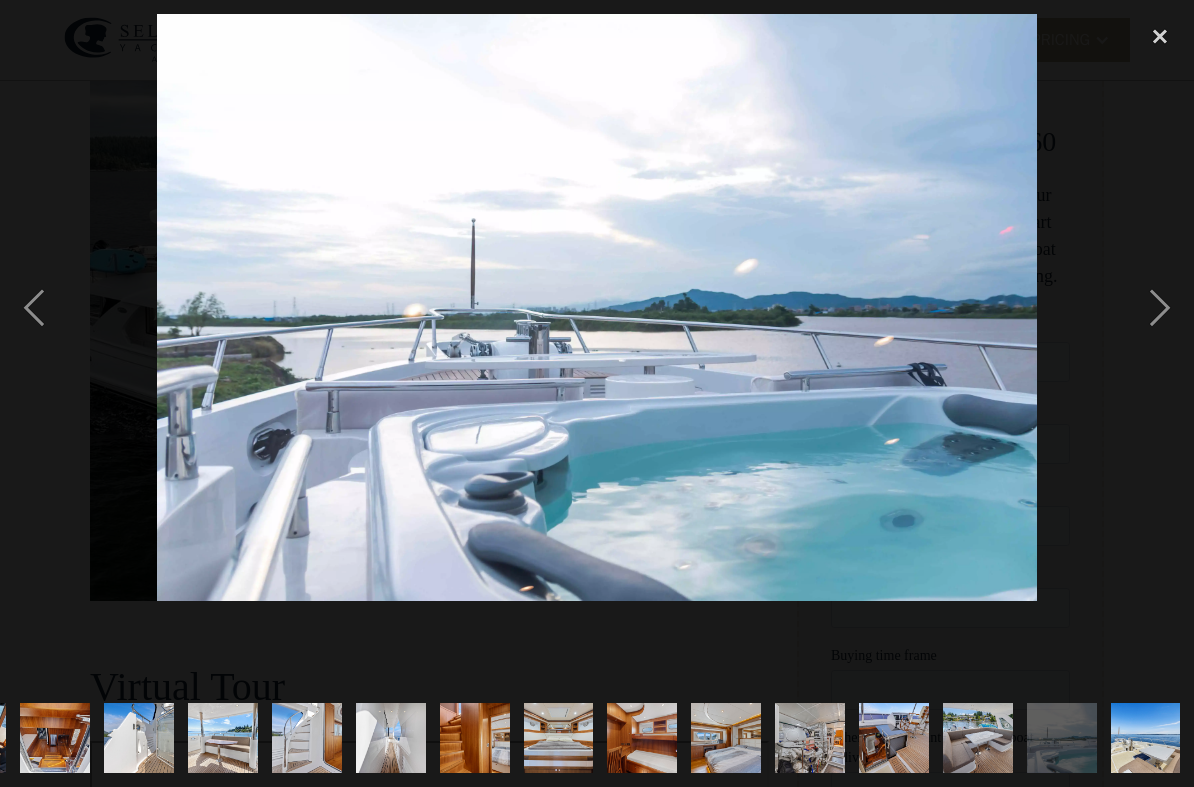 click at bounding box center [1160, 36] 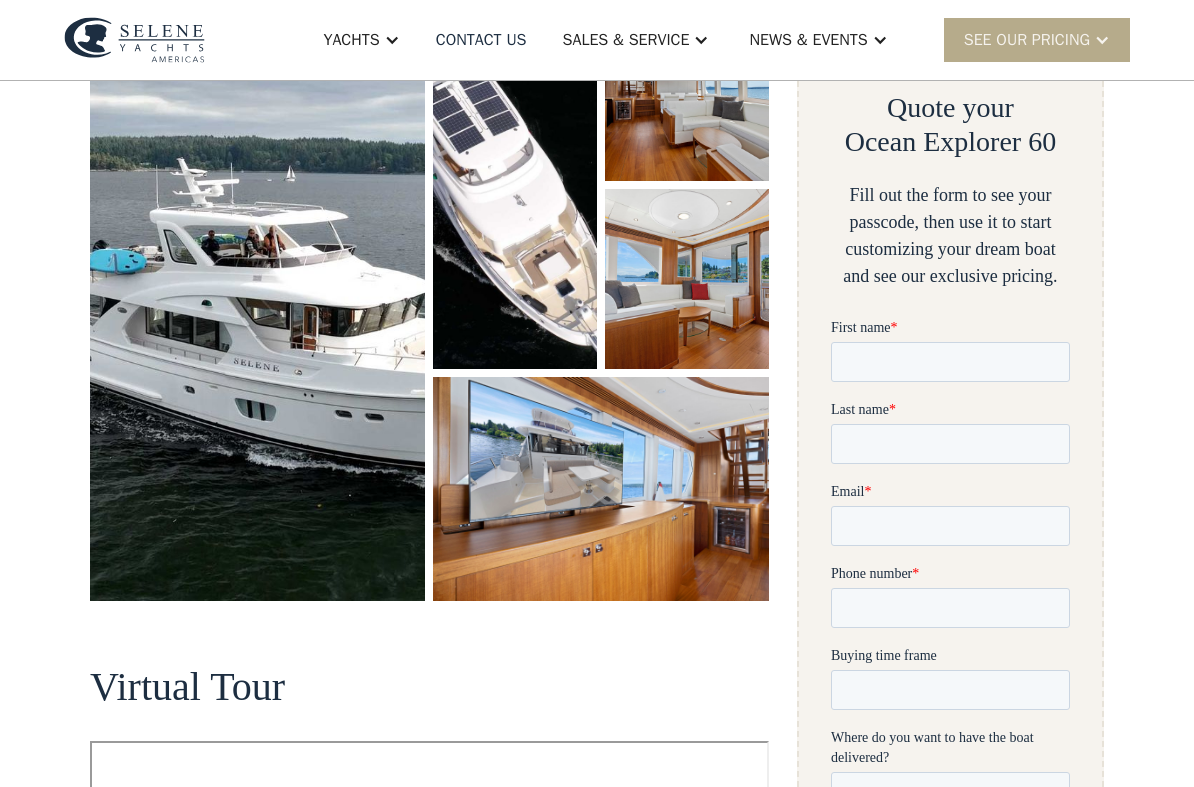 scroll, scrollTop: 0, scrollLeft: 0, axis: both 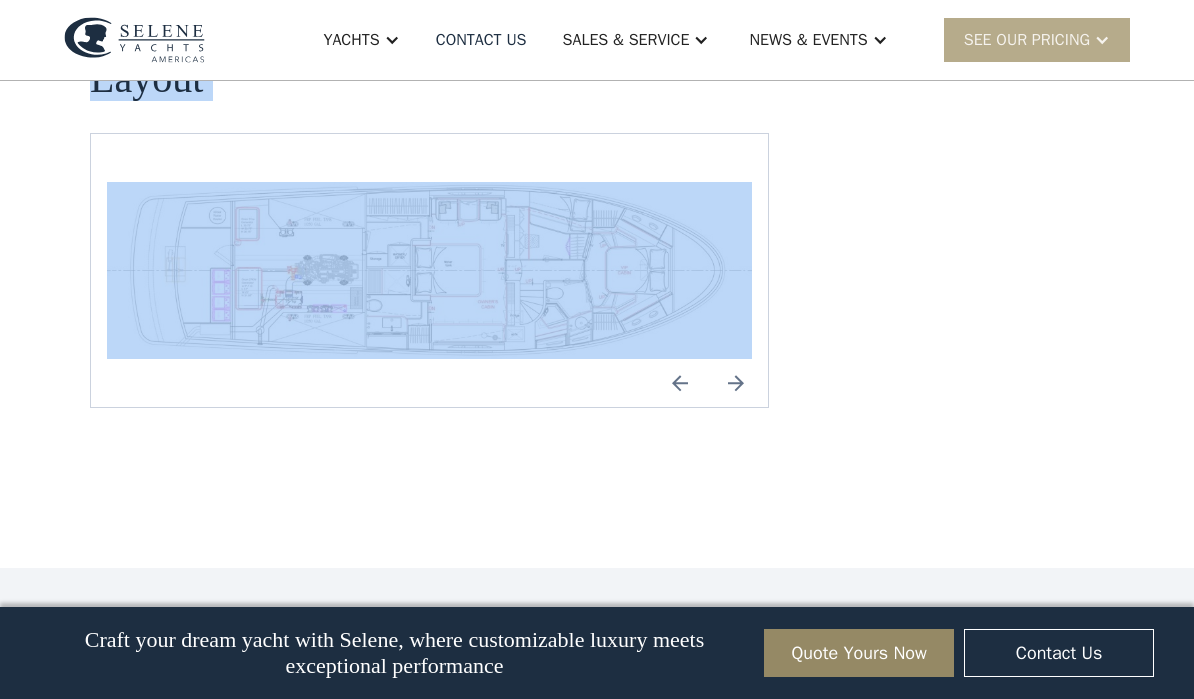 click on "Layout No items found." at bounding box center (429, 193) 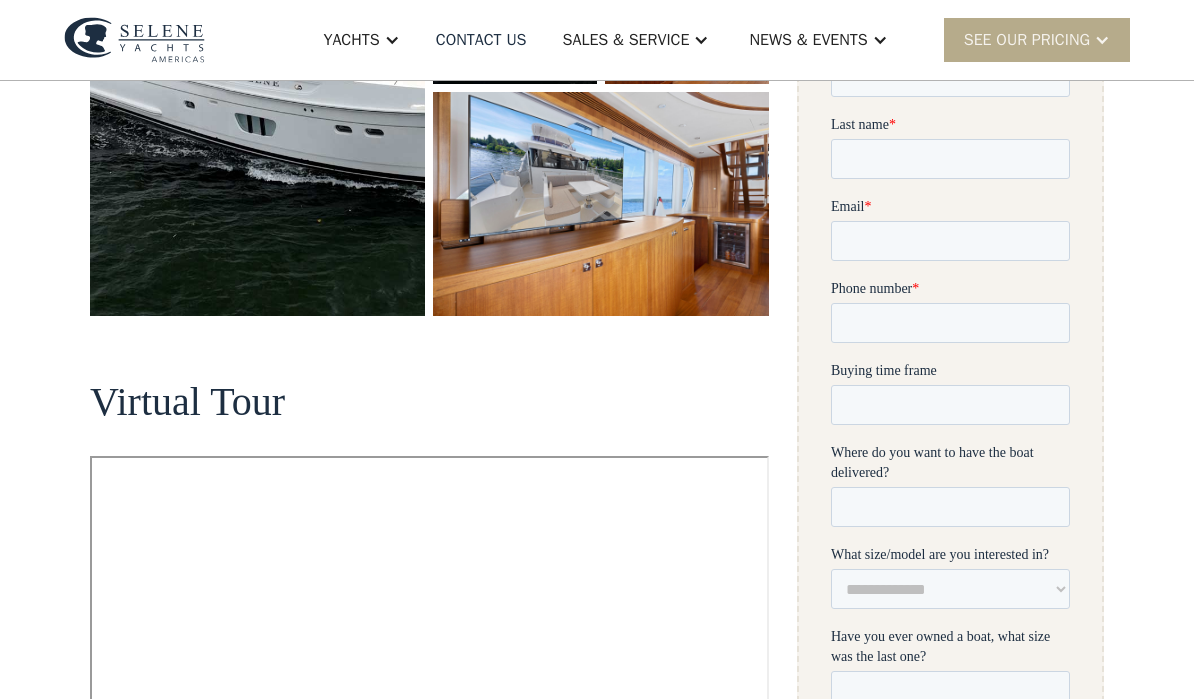 scroll, scrollTop: 652, scrollLeft: 0, axis: vertical 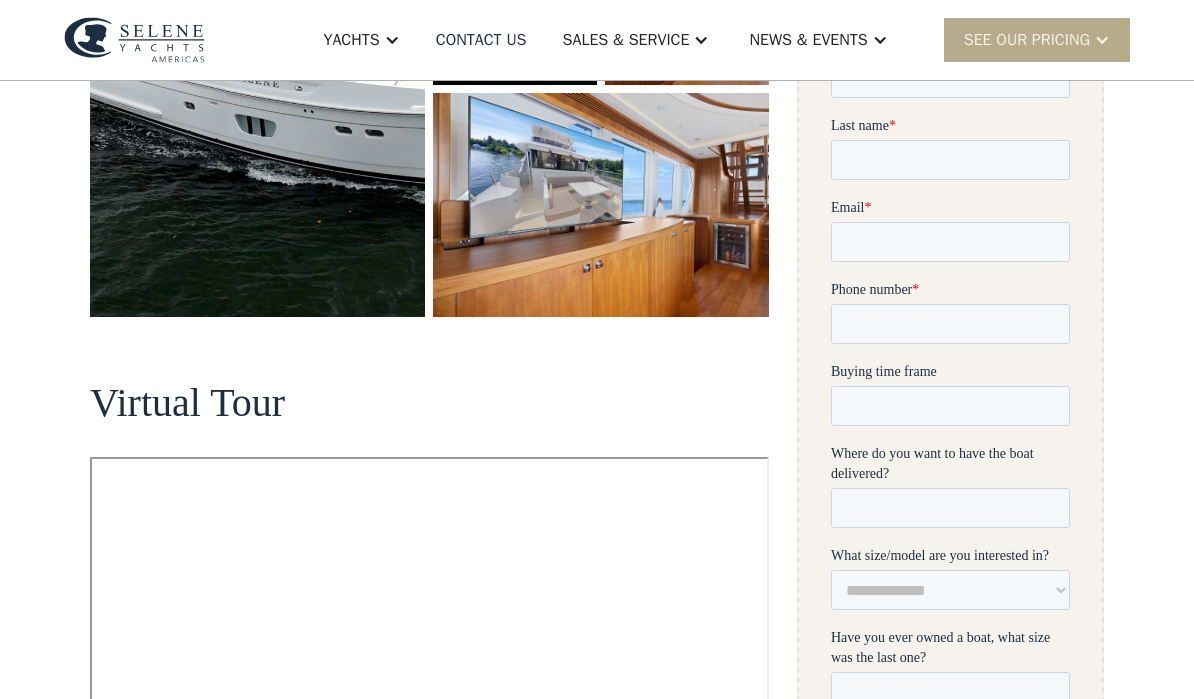 click on "Yachts" at bounding box center [361, 40] 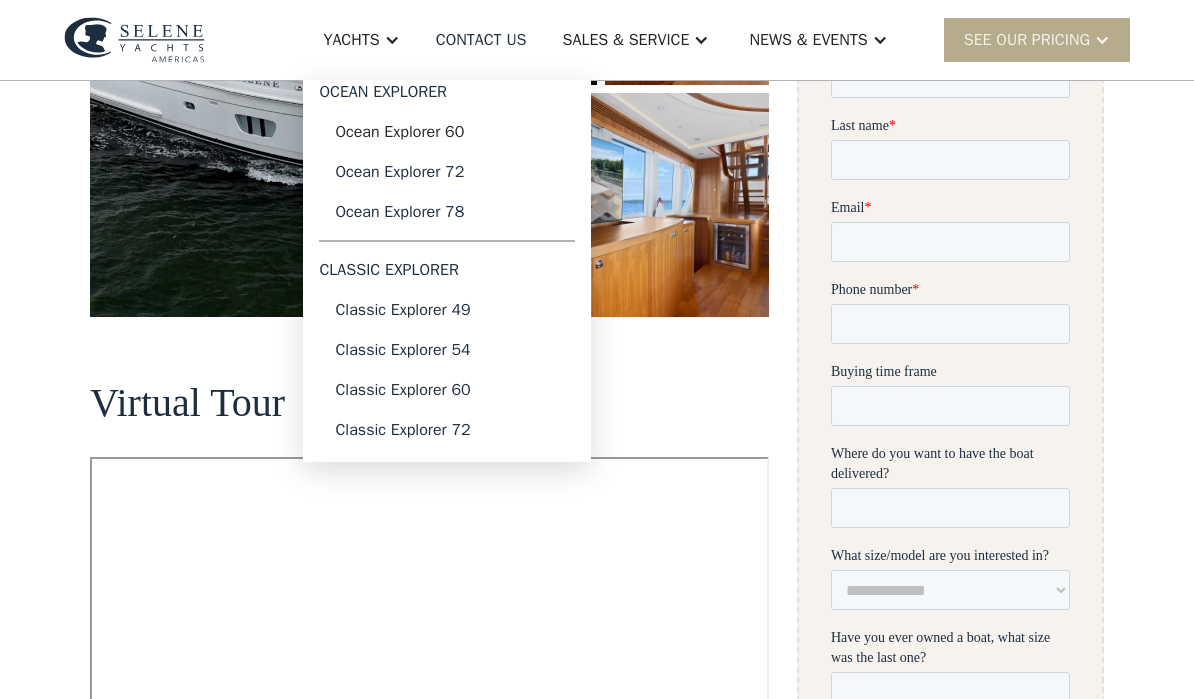click on "Classic Explorer 60" at bounding box center [447, 390] 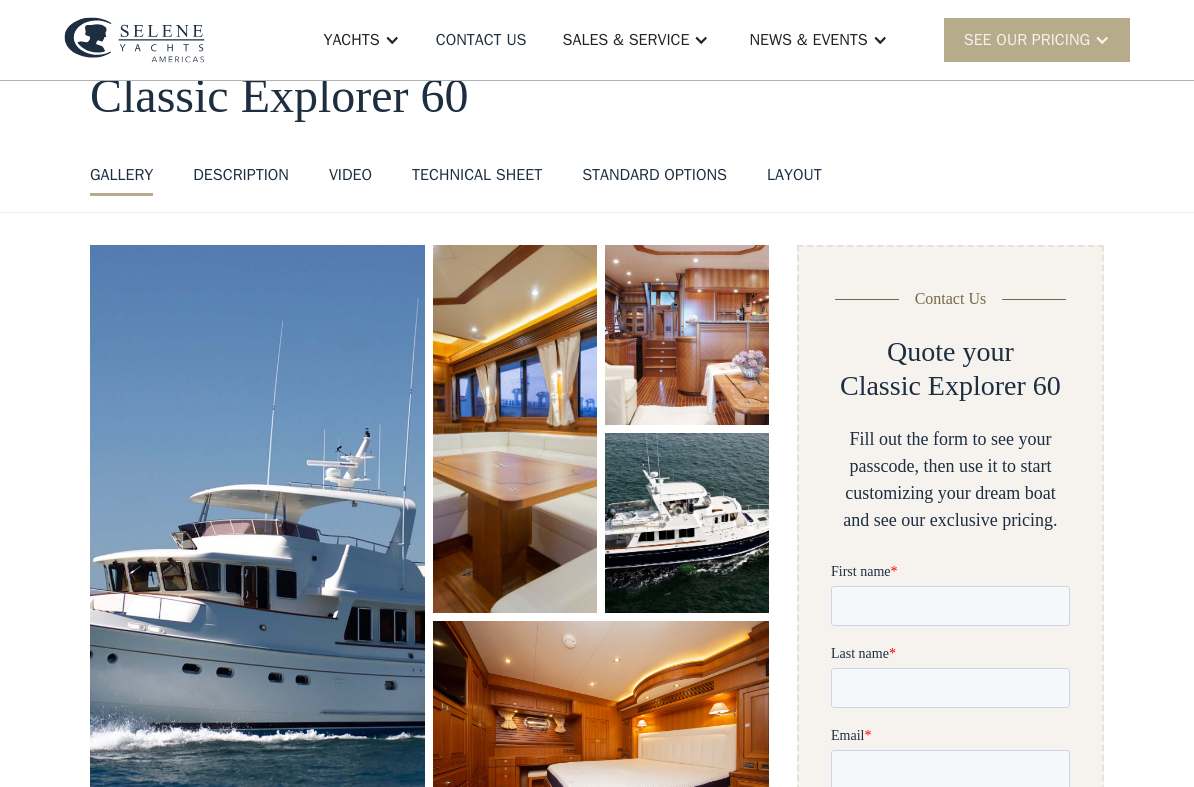 scroll, scrollTop: 140, scrollLeft: 0, axis: vertical 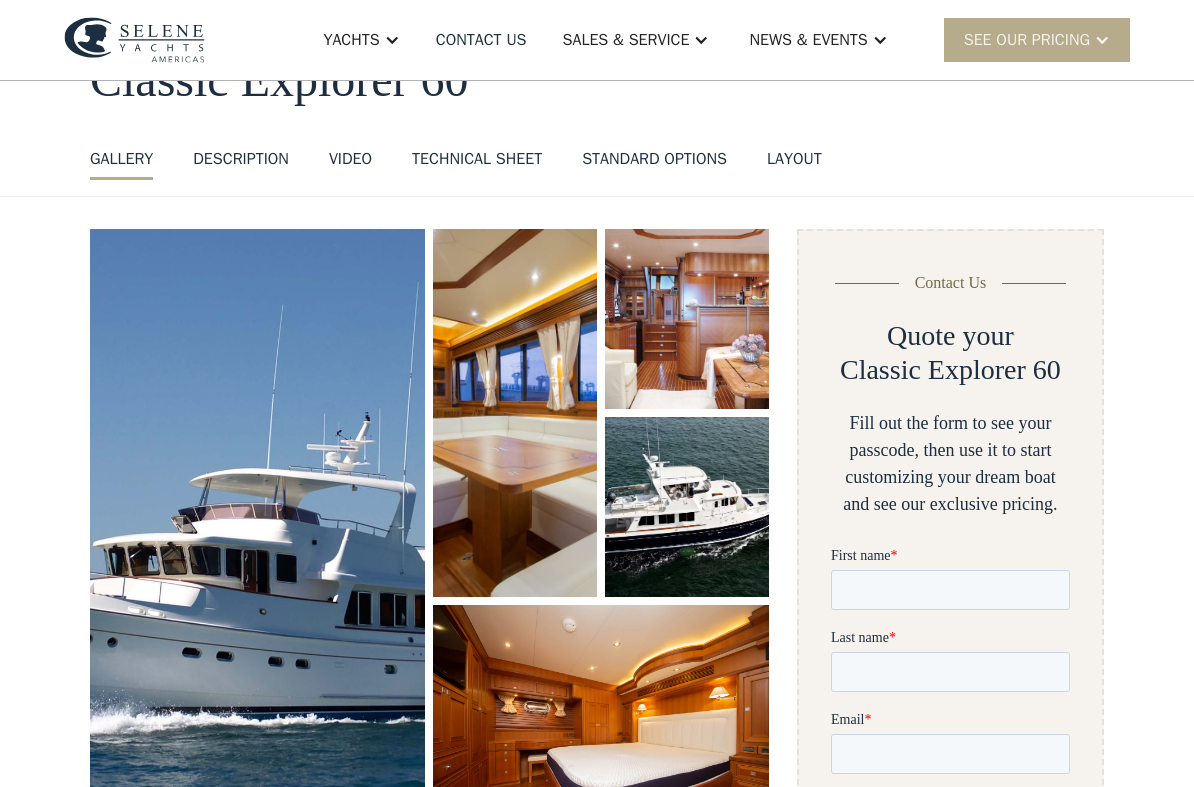 click at bounding box center (687, 319) 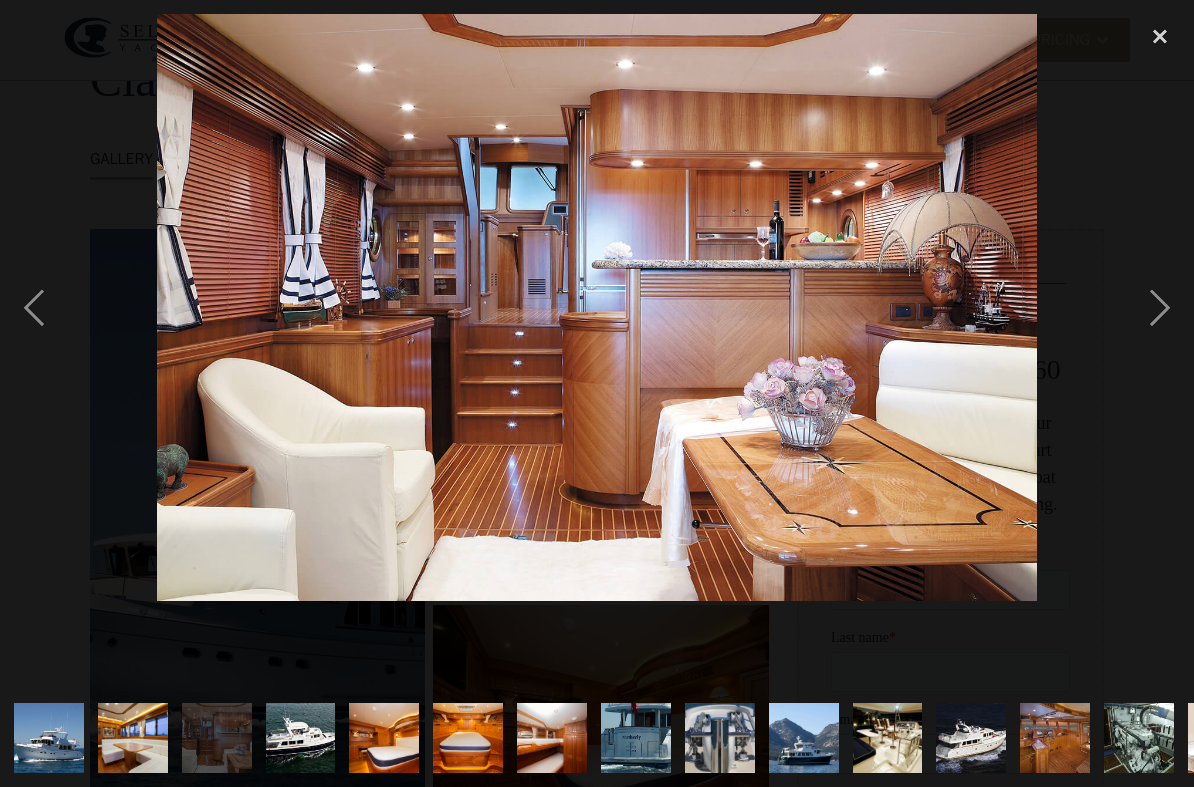 scroll, scrollTop: 0, scrollLeft: 0, axis: both 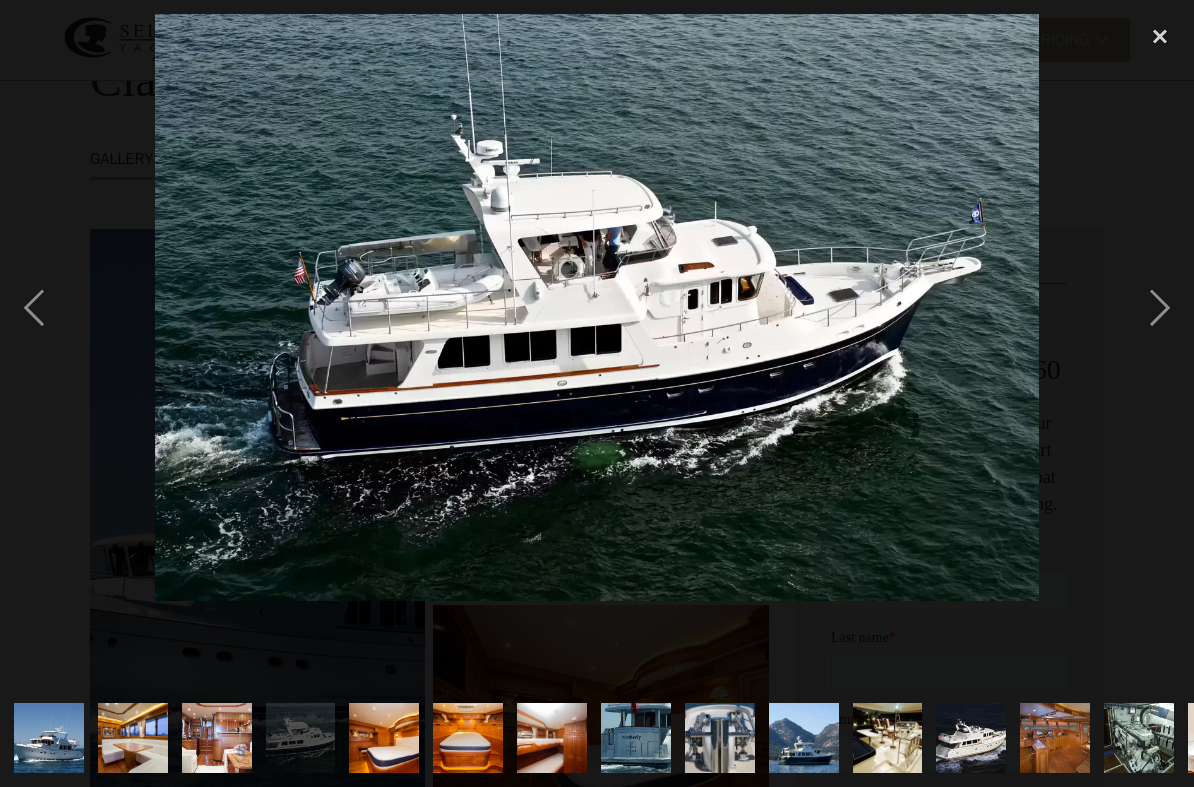 click at bounding box center (1160, 307) 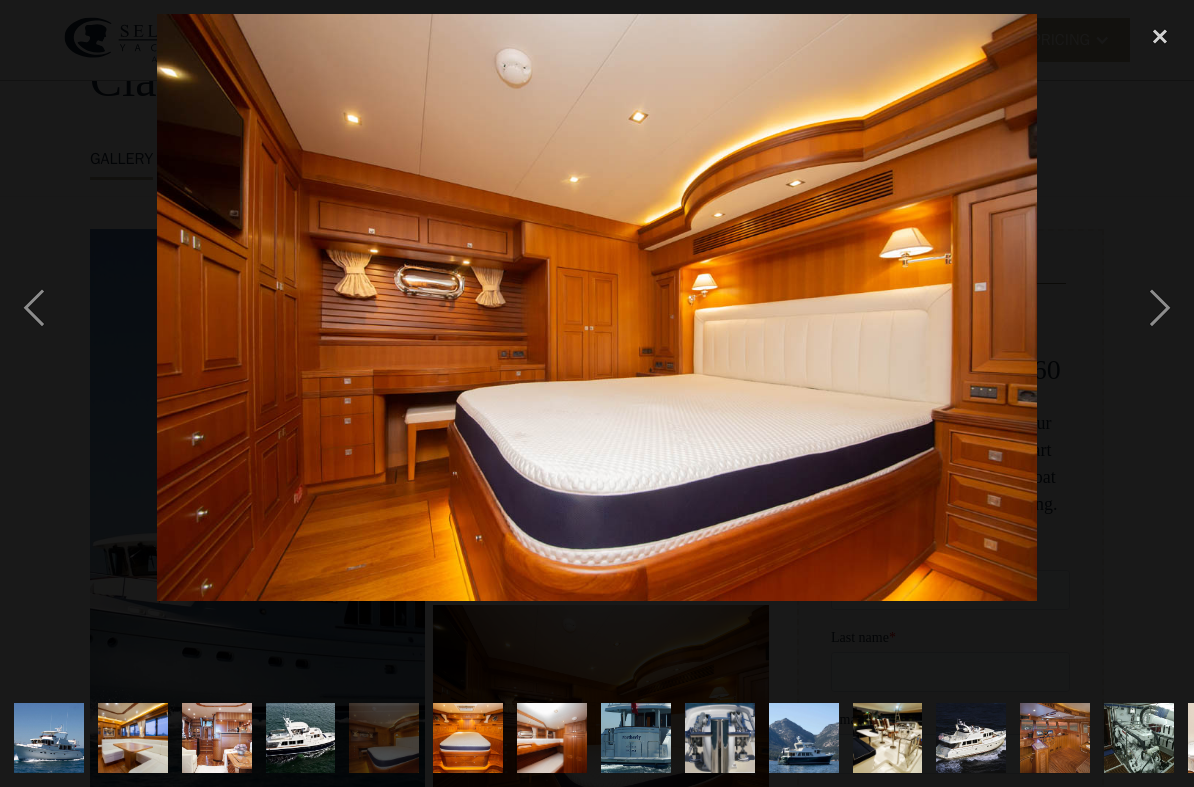 click at bounding box center [1160, 307] 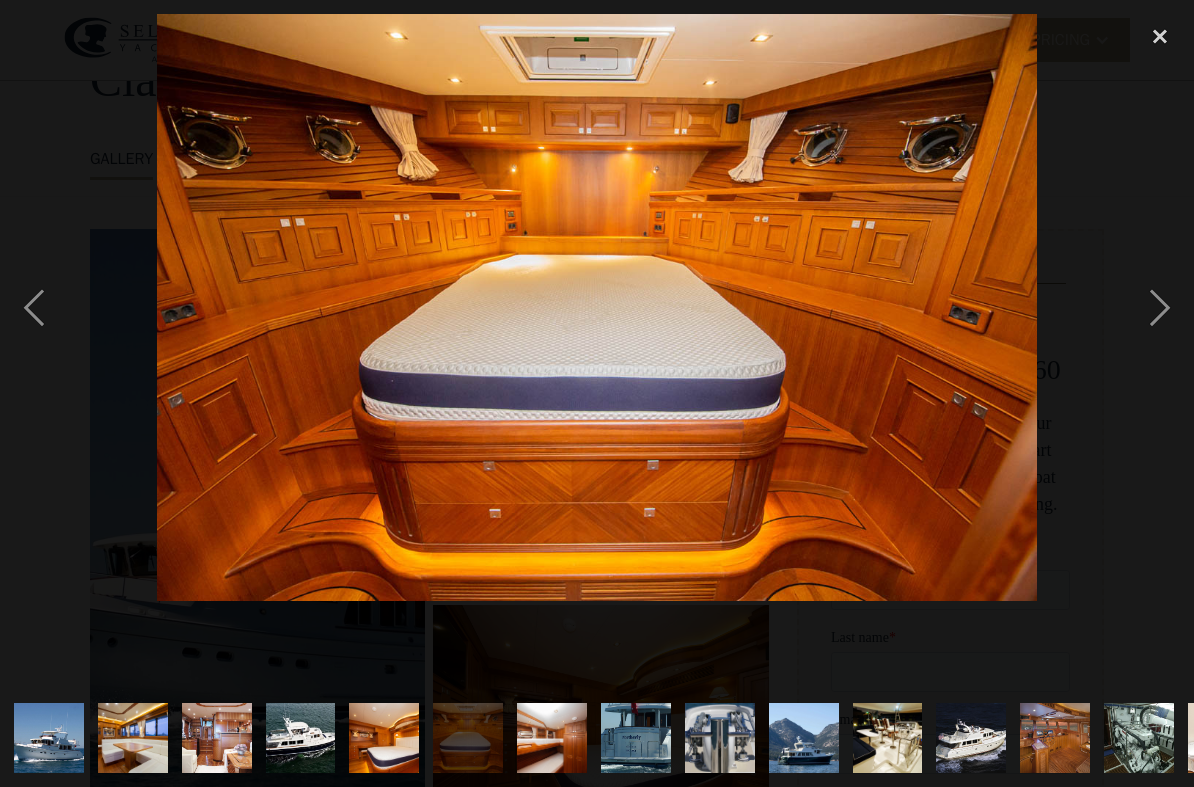 click at bounding box center [1160, 307] 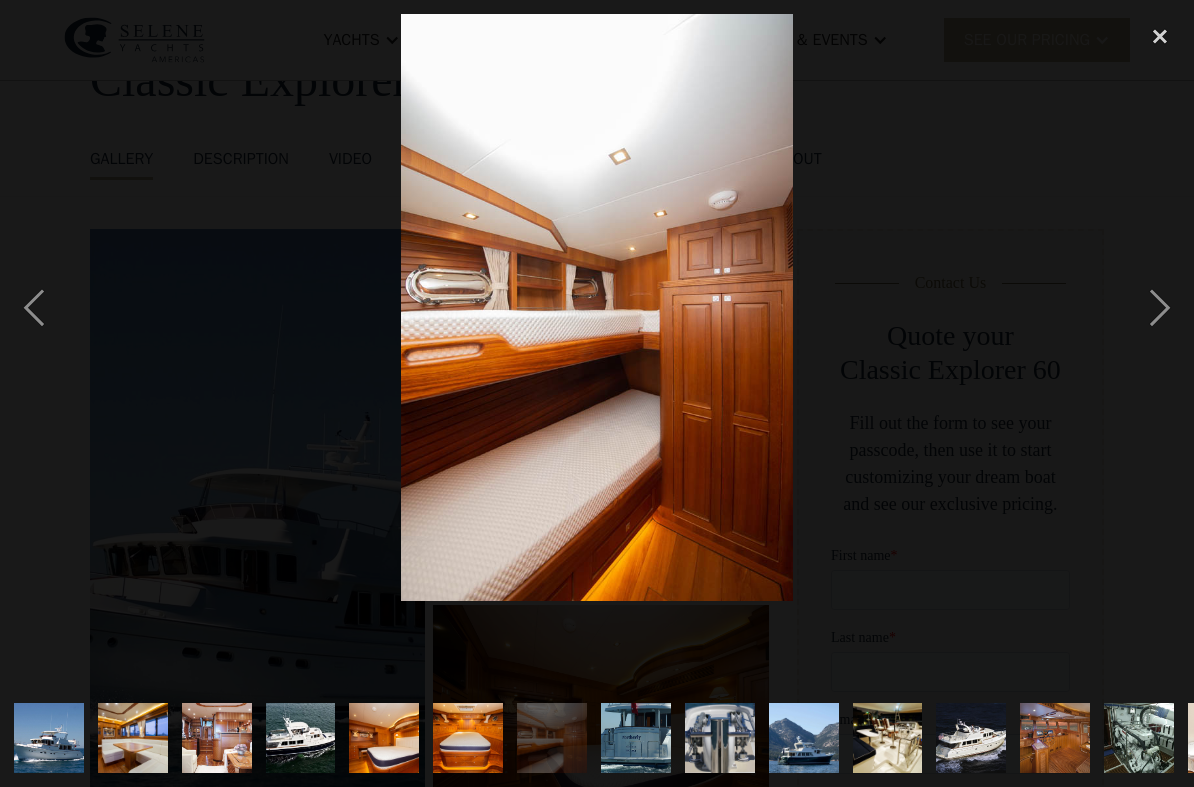 click at bounding box center (1160, 307) 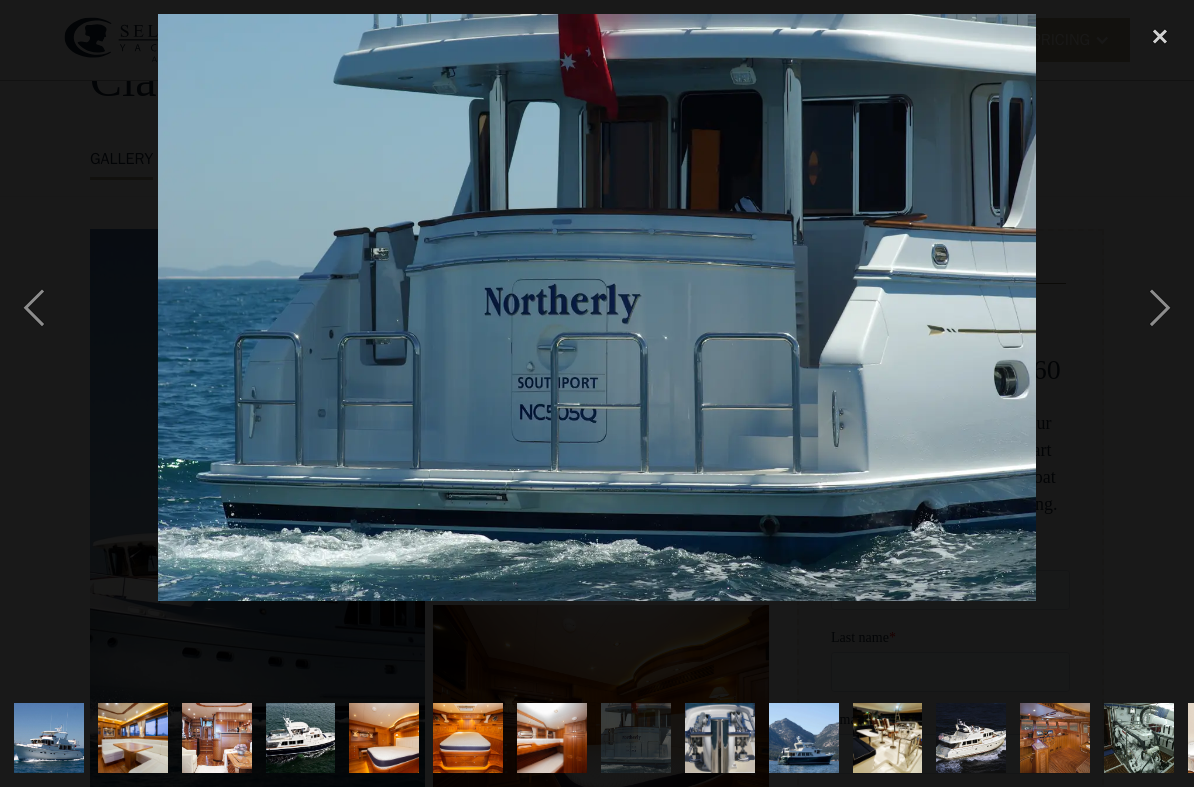 click at bounding box center [1160, 307] 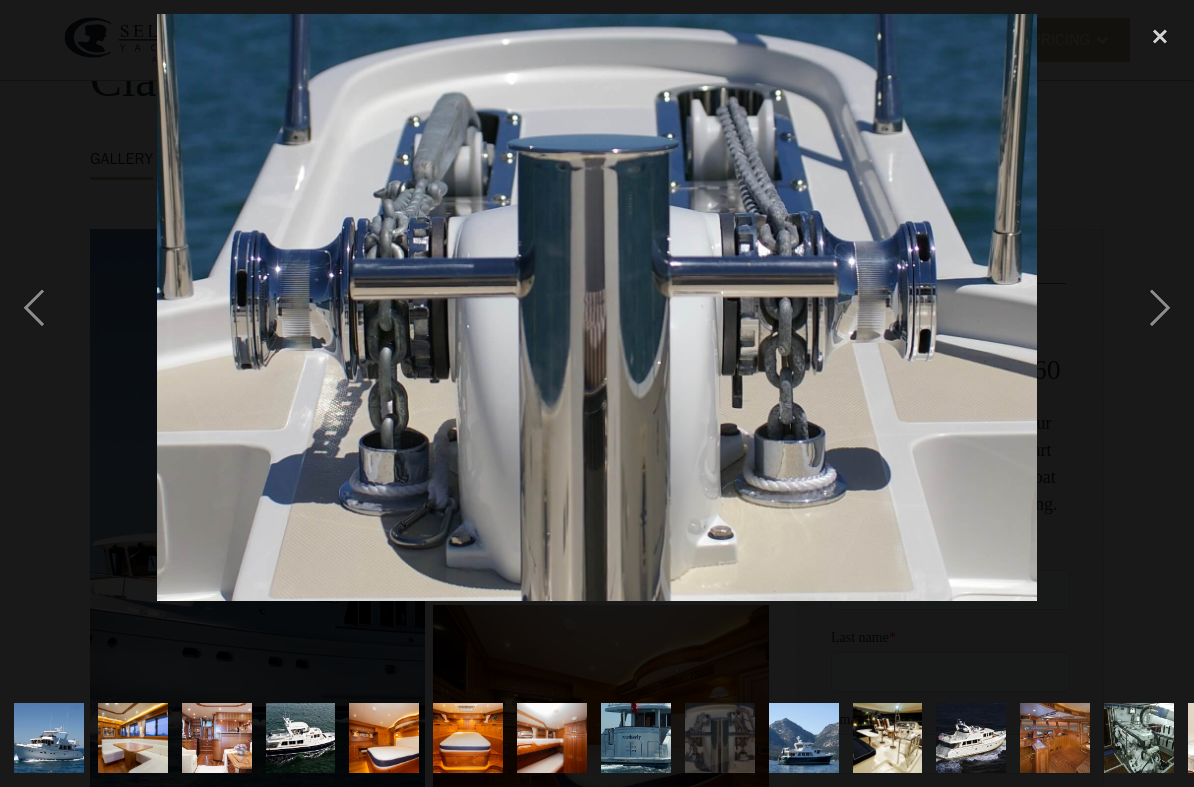 click at bounding box center (1160, 307) 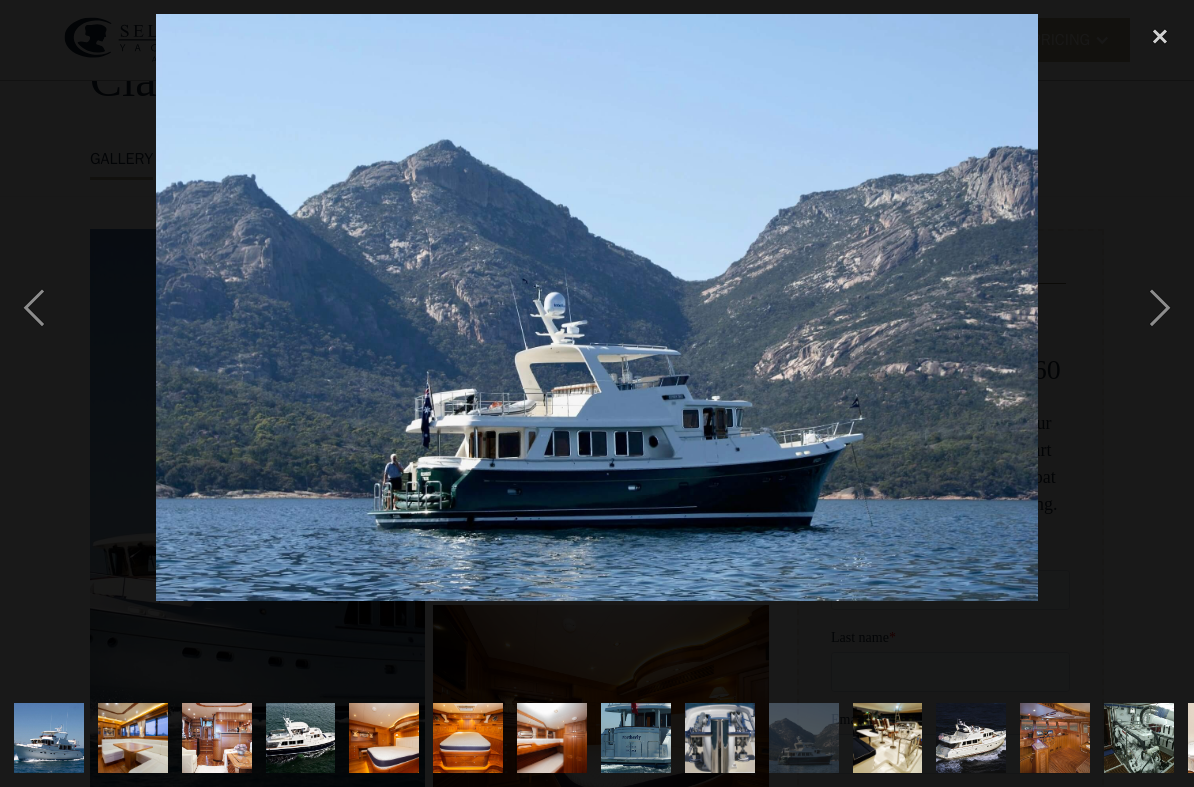 click at bounding box center [1160, 307] 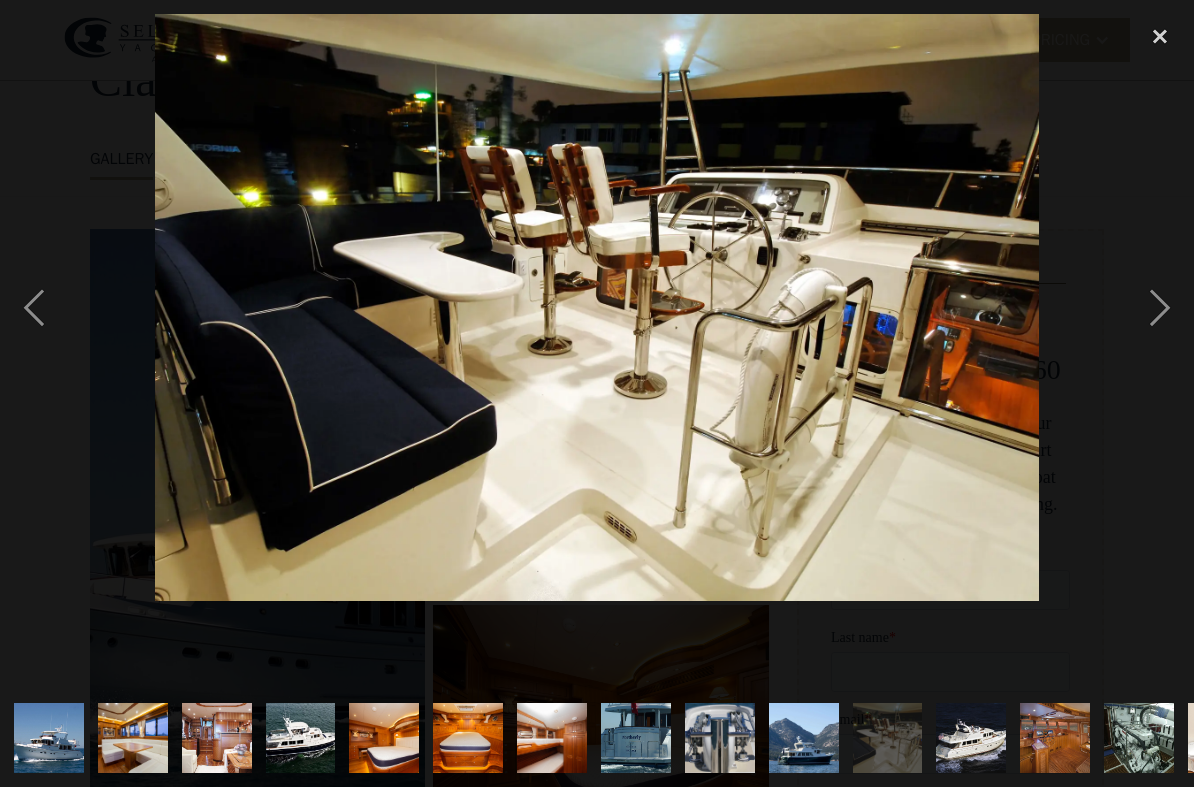 click at bounding box center [1160, 307] 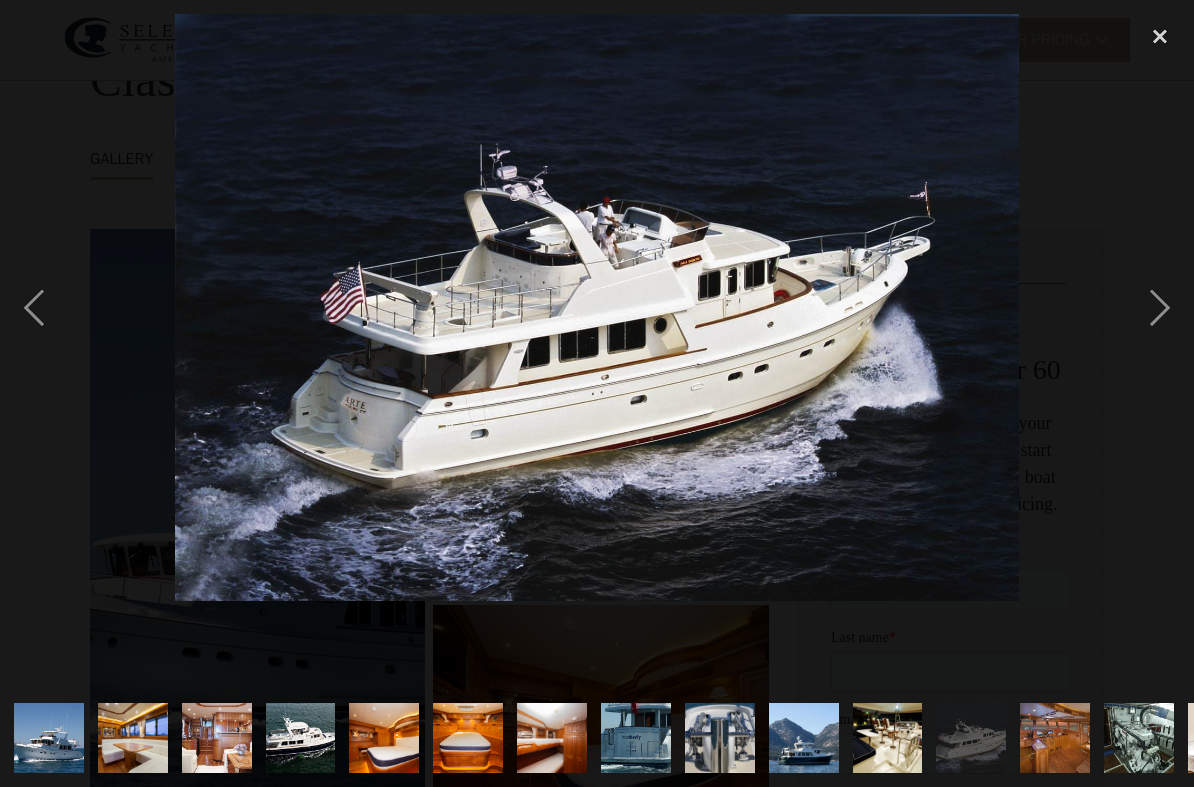 click at bounding box center [1160, 307] 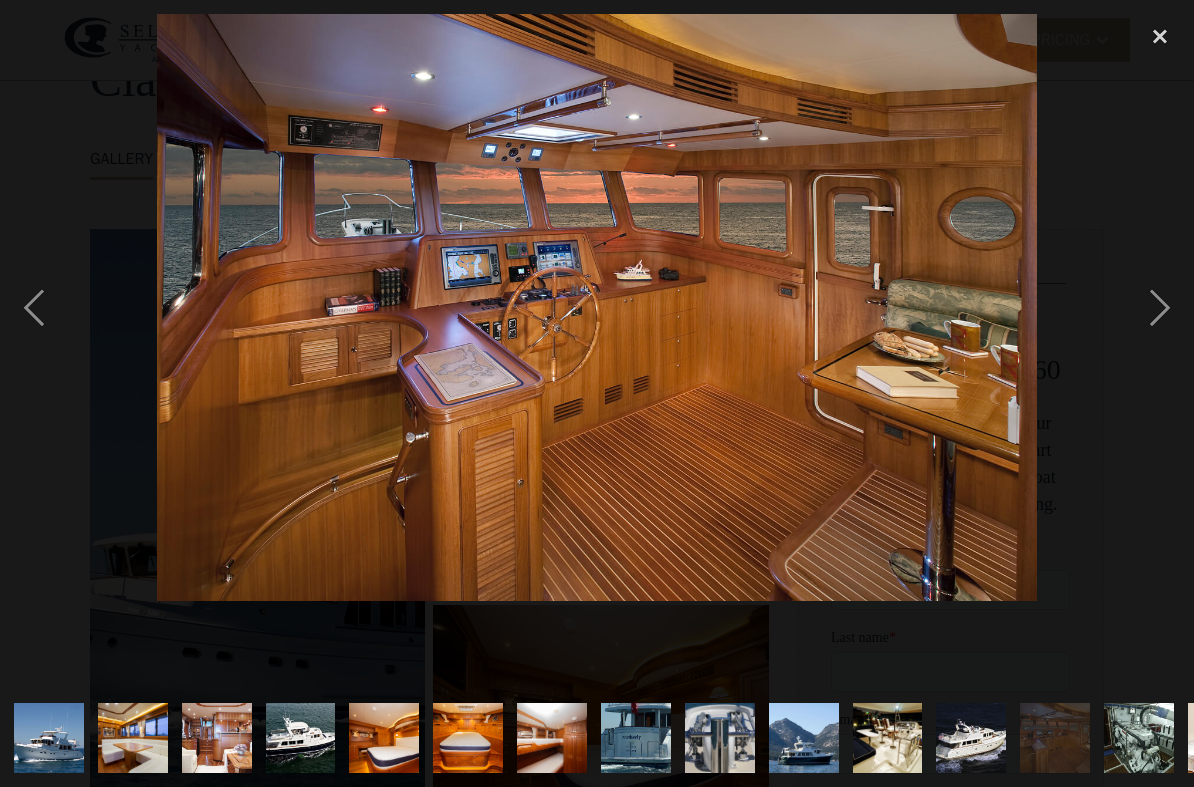 click at bounding box center [1160, 307] 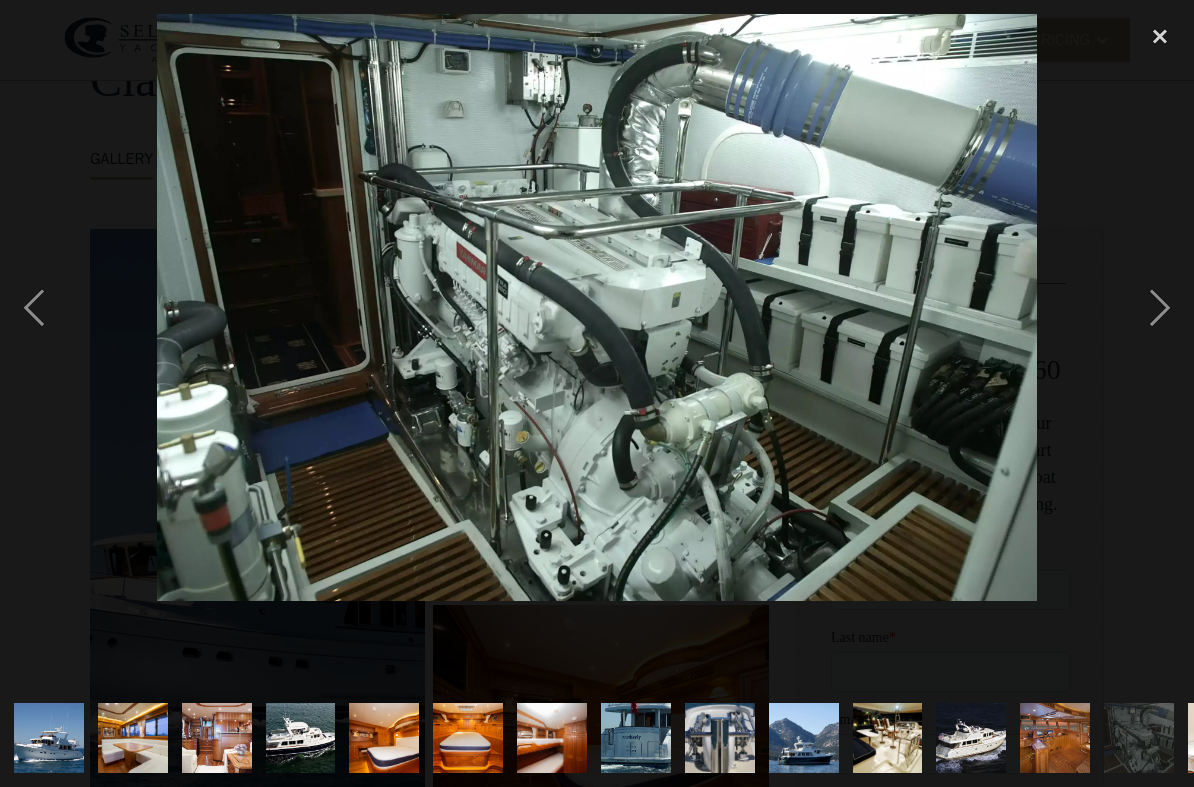 click at bounding box center (1160, 307) 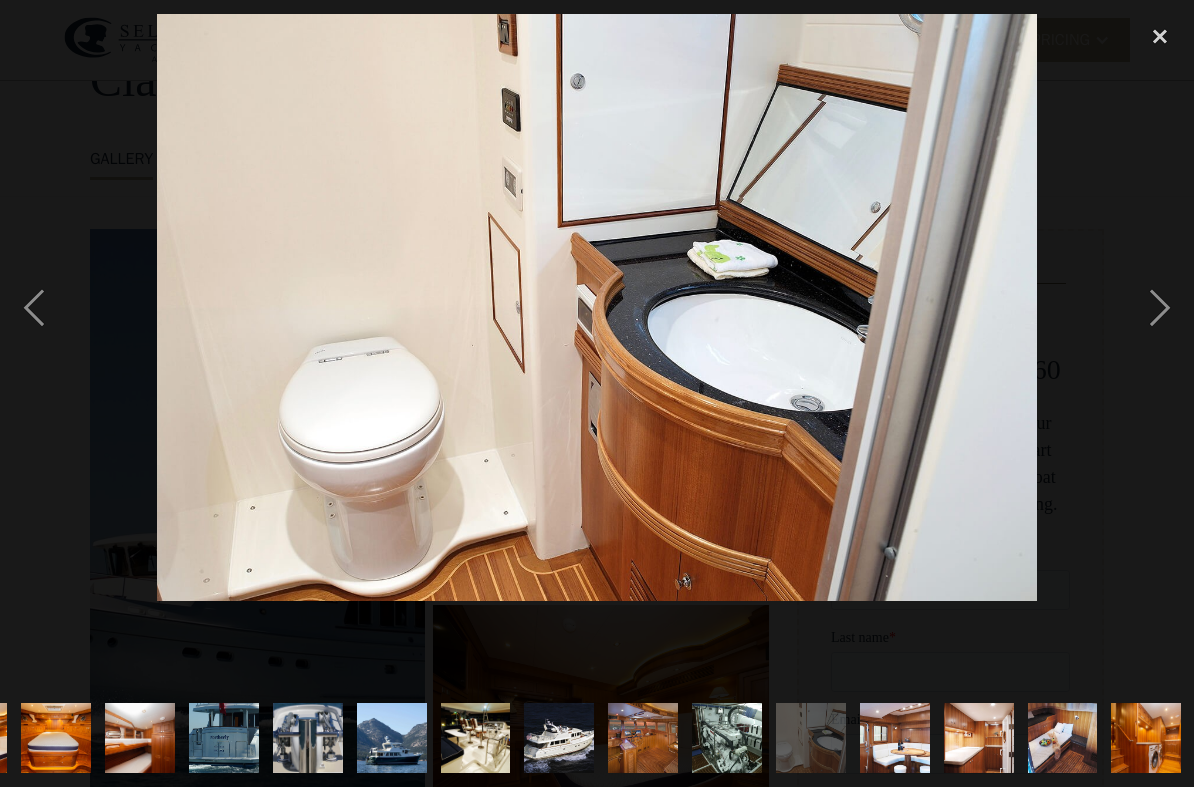 scroll, scrollTop: 0, scrollLeft: 413, axis: horizontal 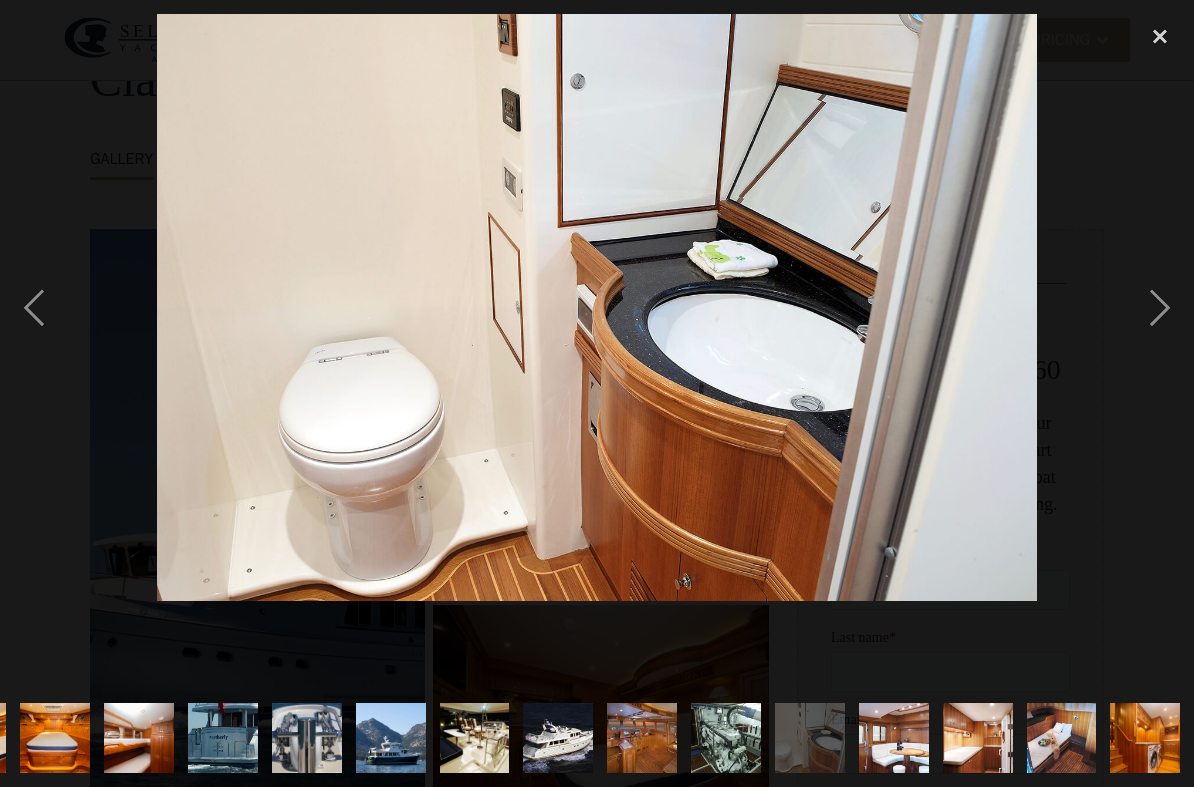 click at bounding box center [1160, 307] 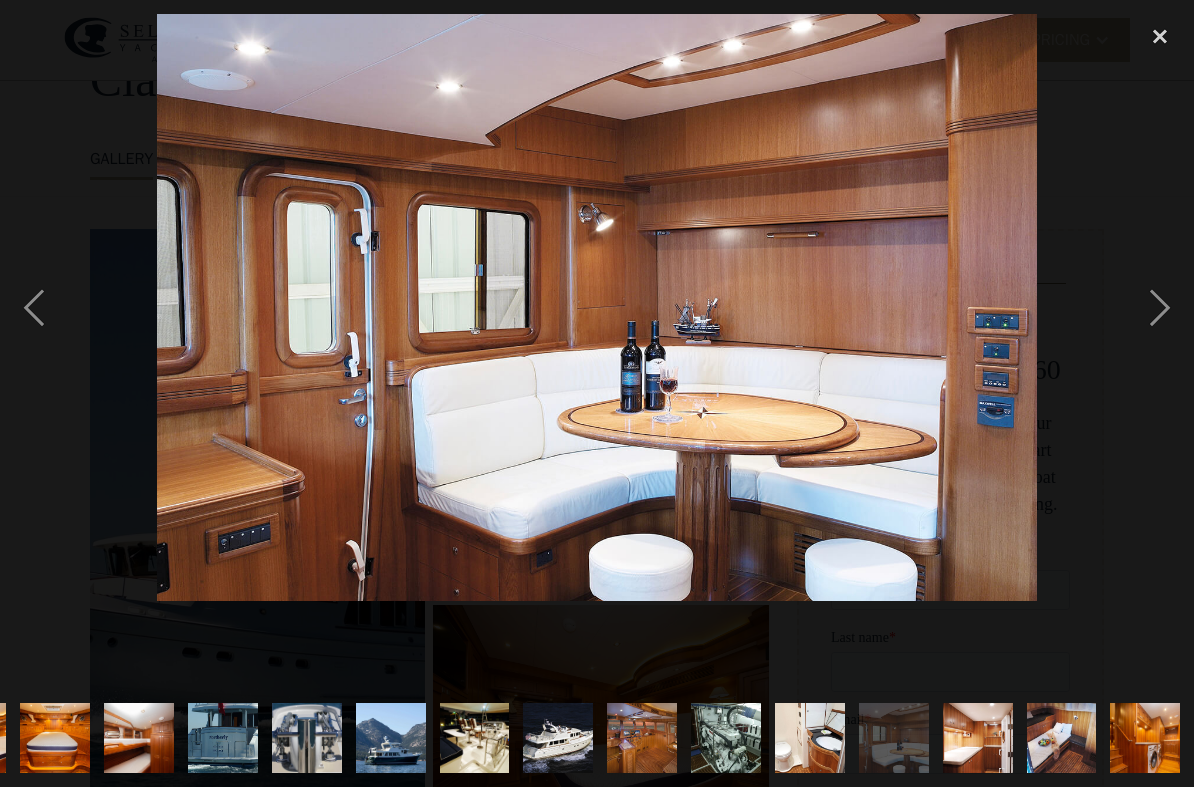 click at bounding box center (1160, 307) 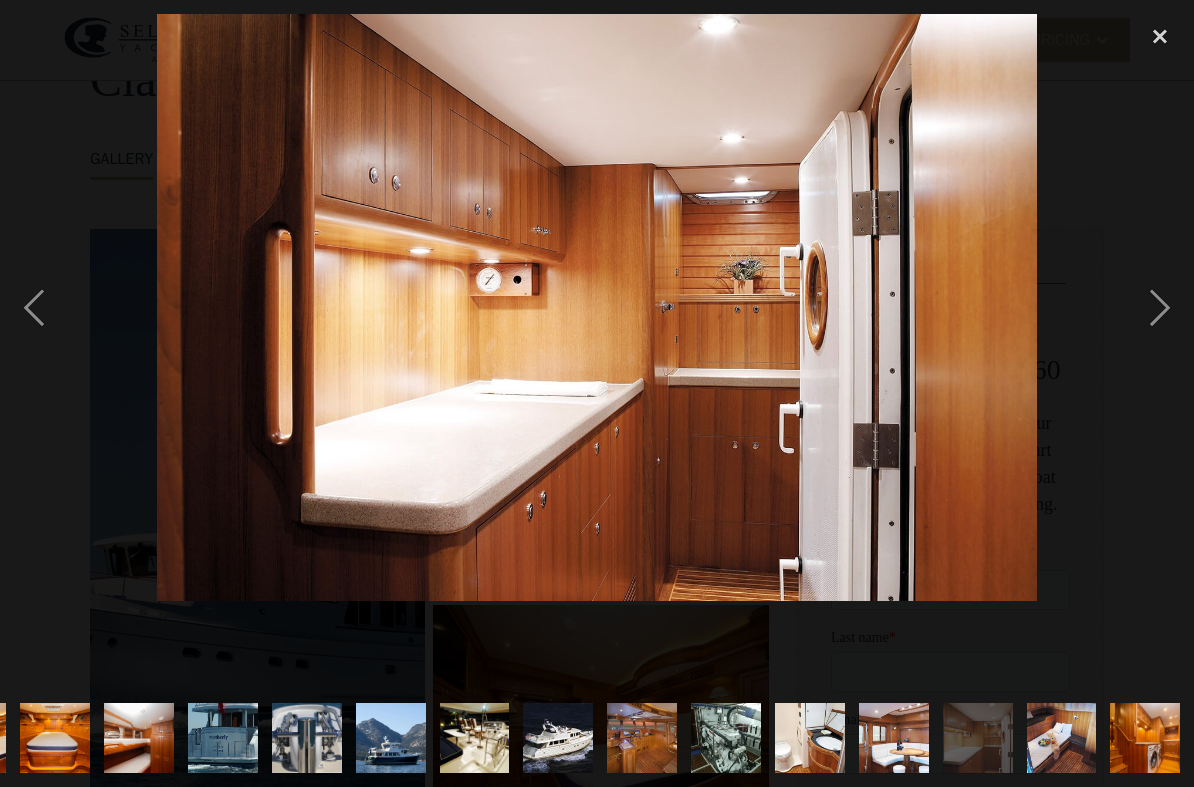 click at bounding box center (1160, 307) 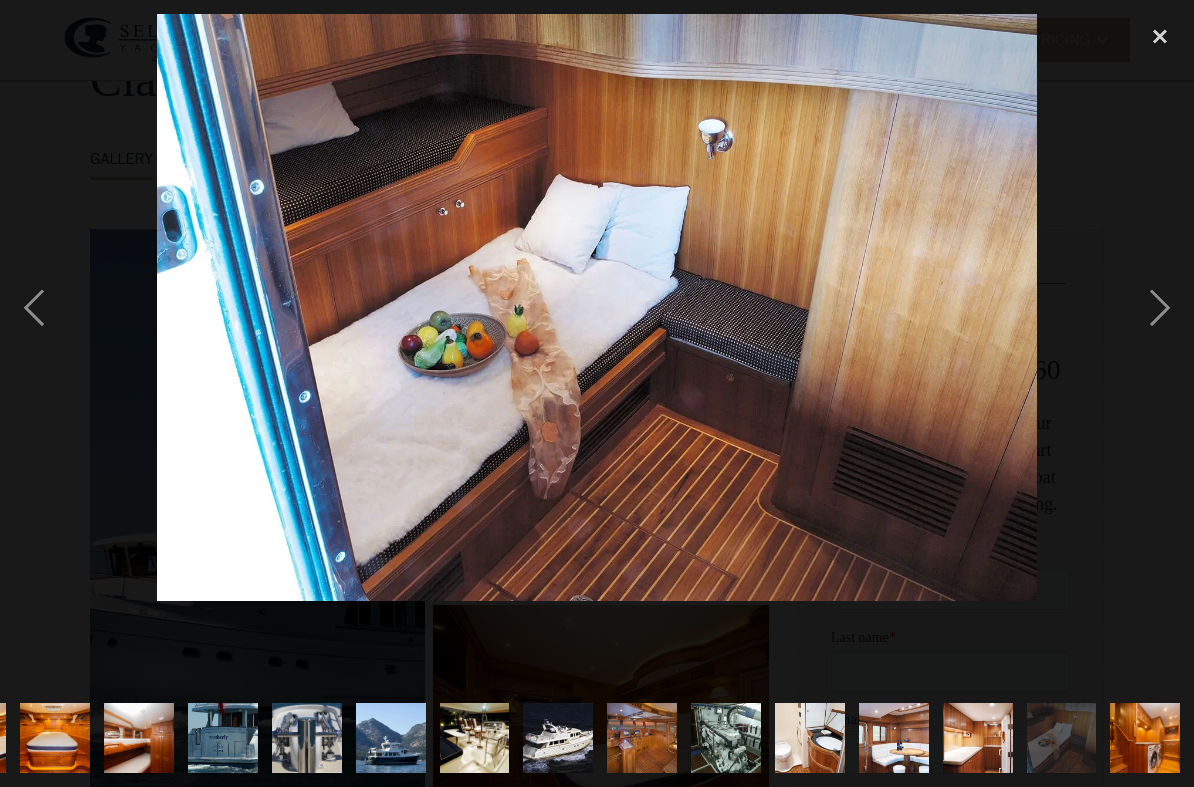 click at bounding box center (1160, 307) 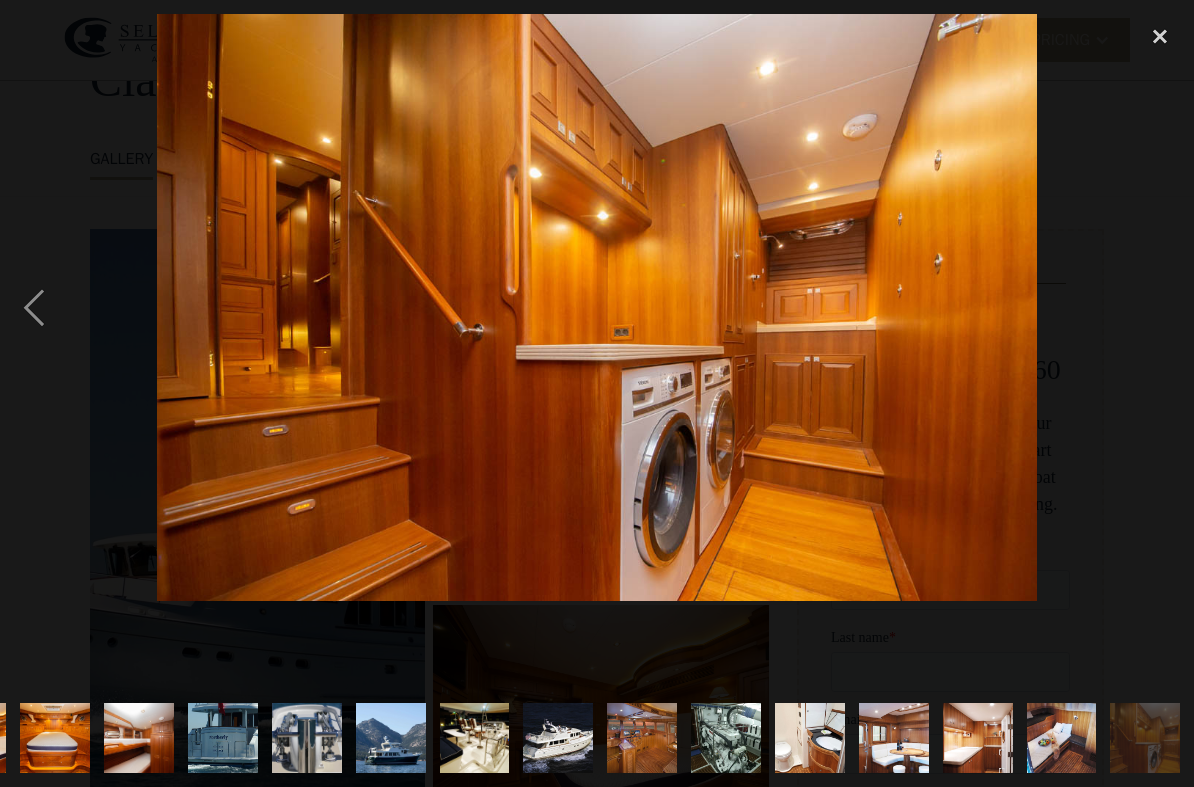 click at bounding box center (1160, 36) 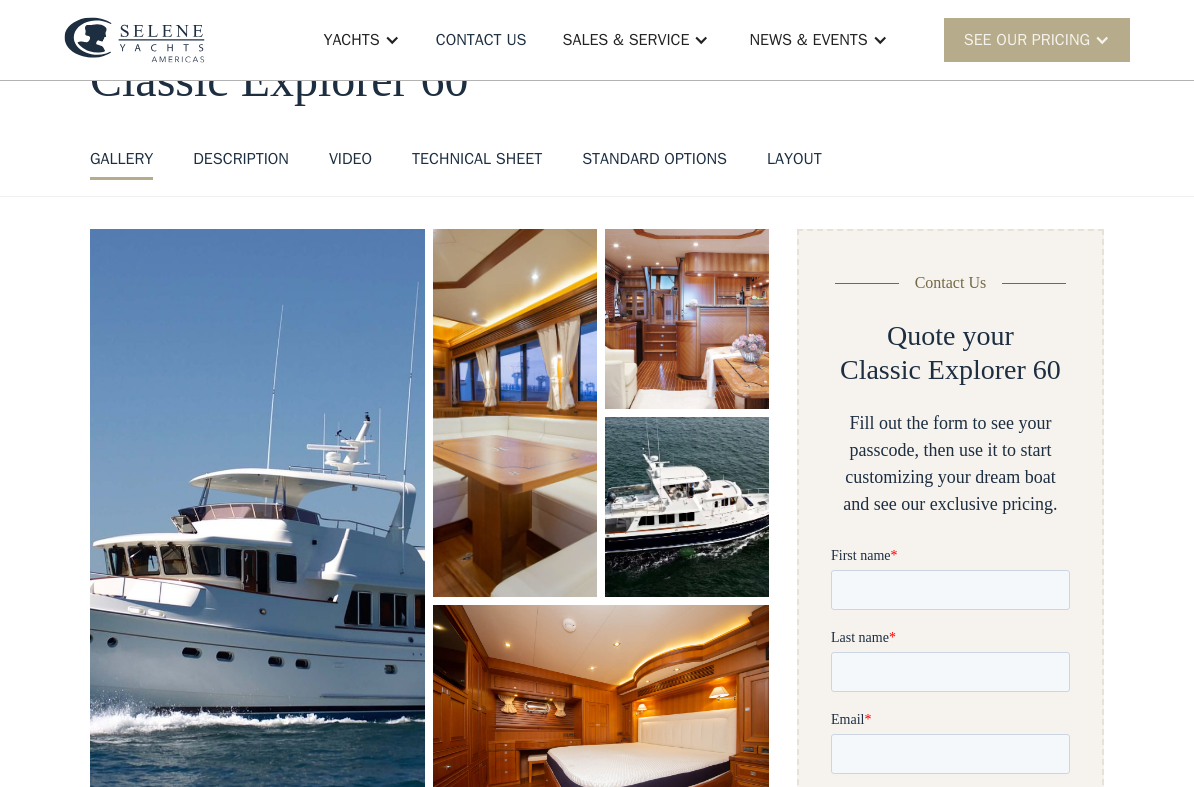scroll, scrollTop: 0, scrollLeft: 0, axis: both 